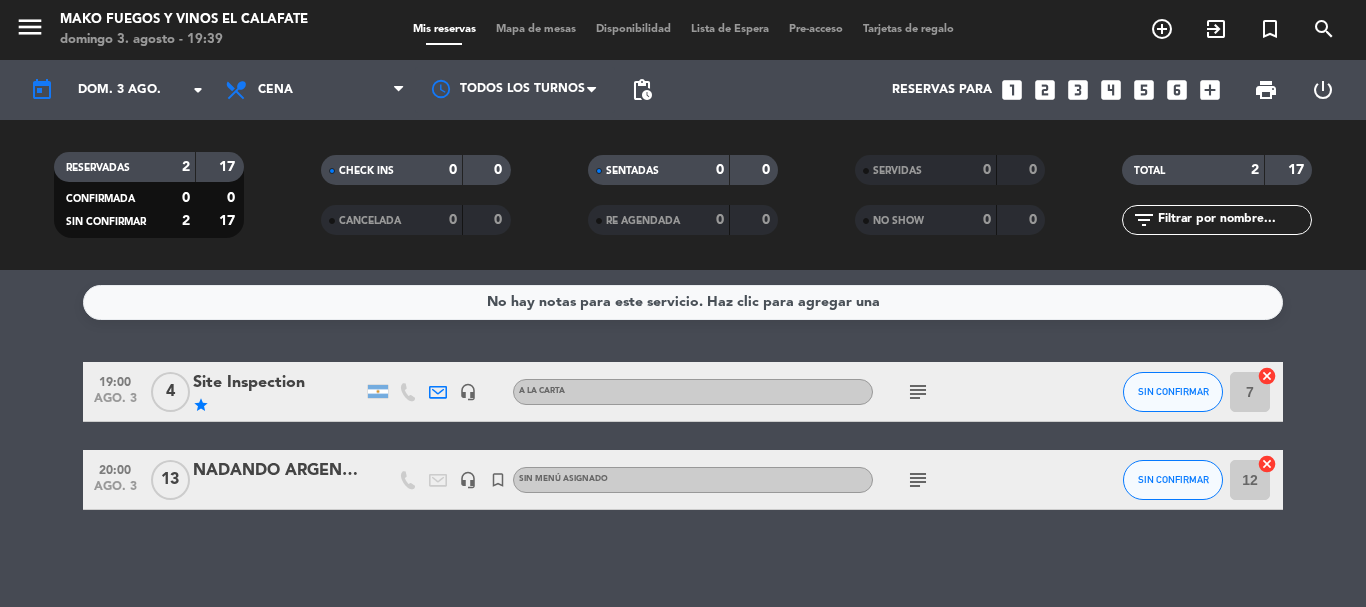 scroll, scrollTop: 0, scrollLeft: 0, axis: both 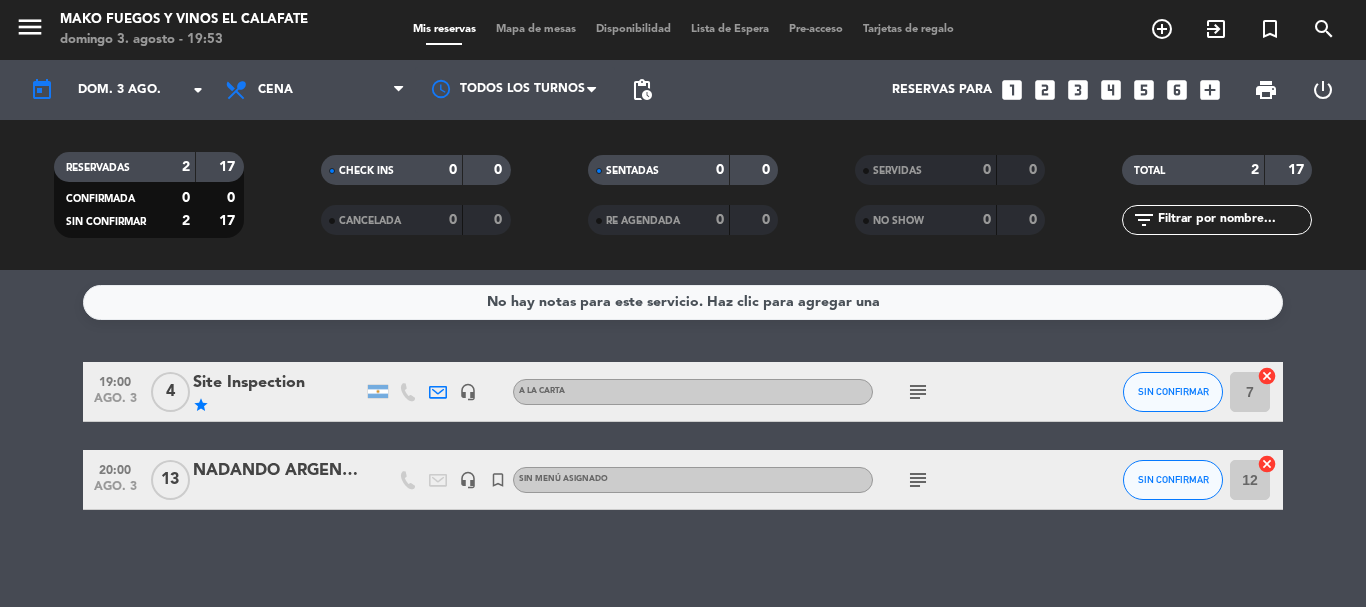 click on "today    dom. 3 ago. arrow_drop_down" 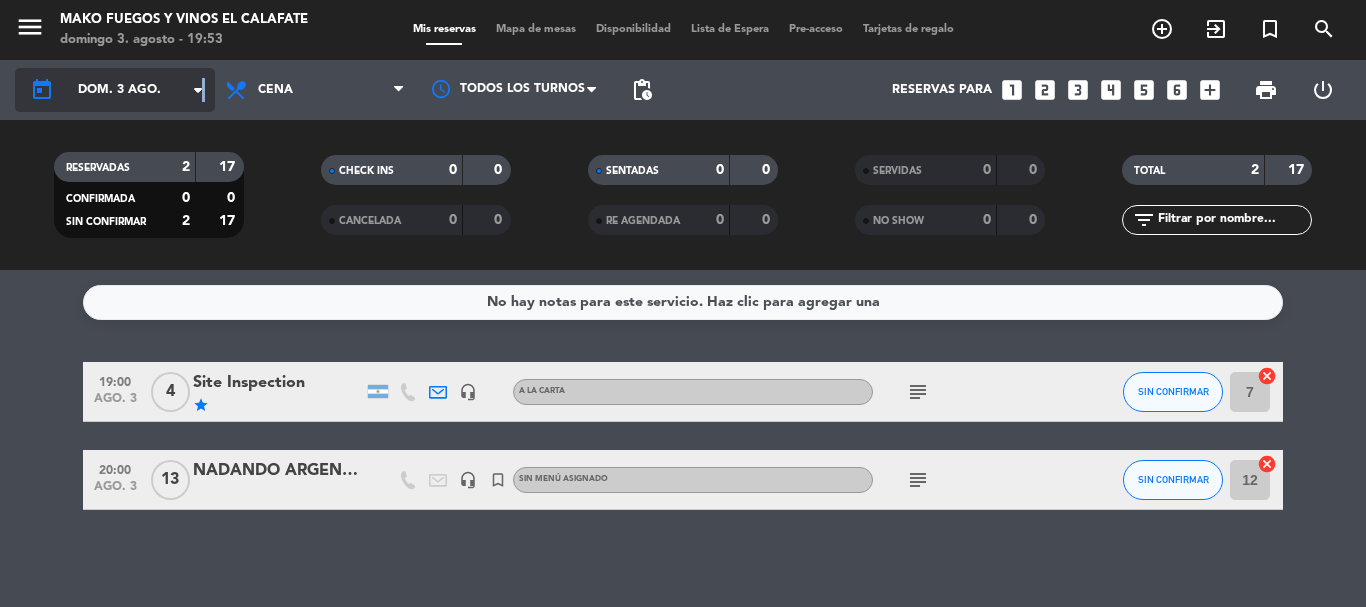 click on "arrow_drop_down" 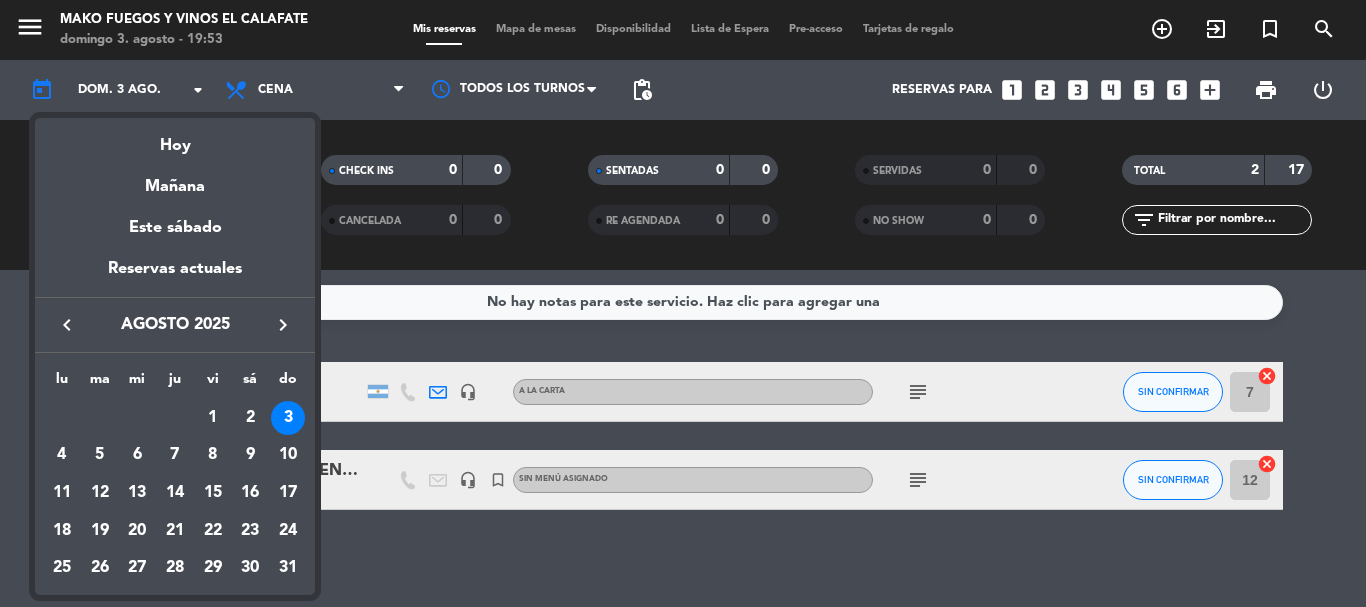 click at bounding box center [683, 303] 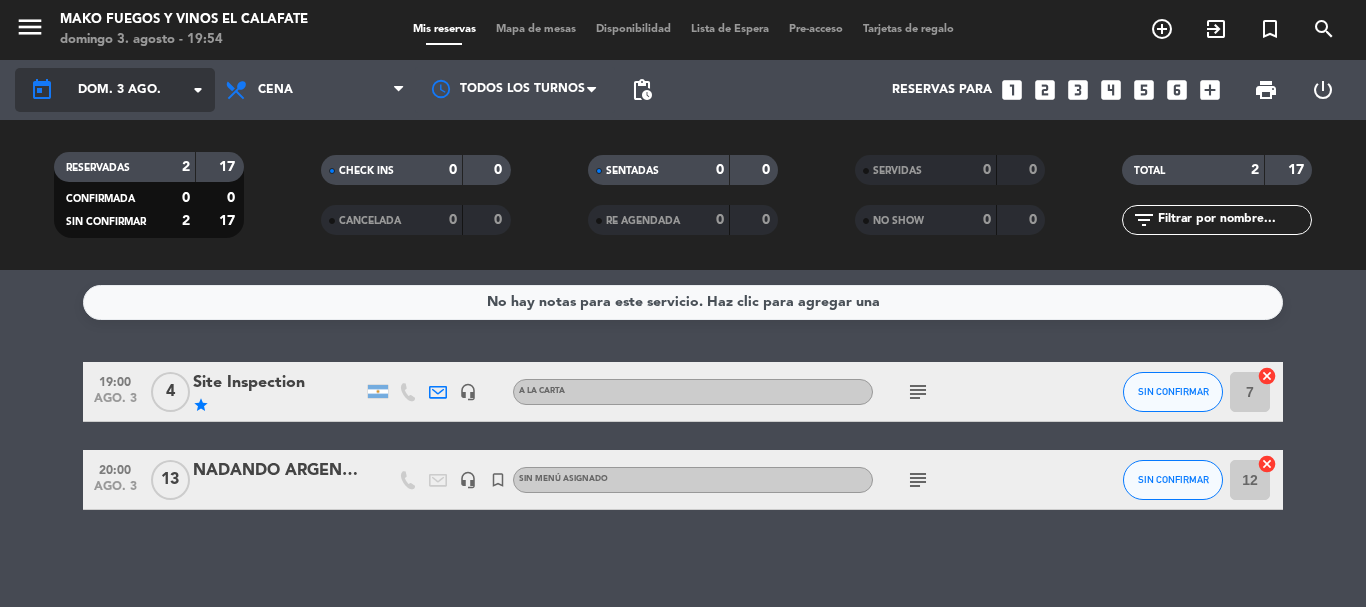 click on "dom. 3 ago." 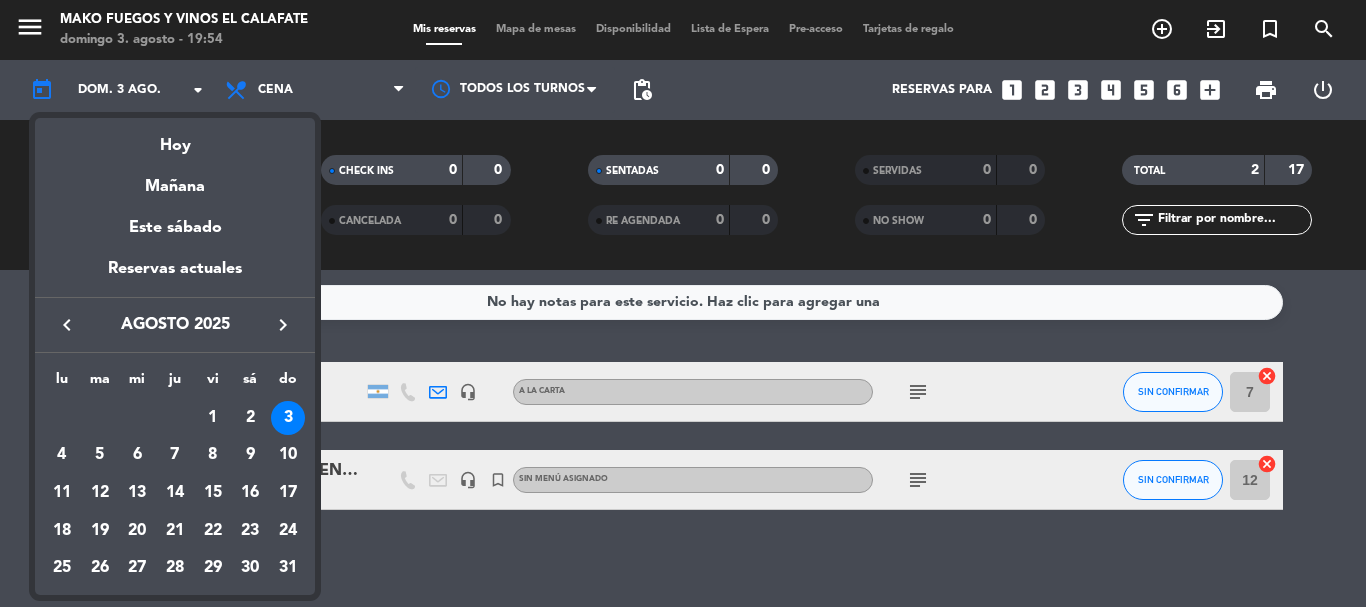 click on "keyboard_arrow_right" at bounding box center (283, 325) 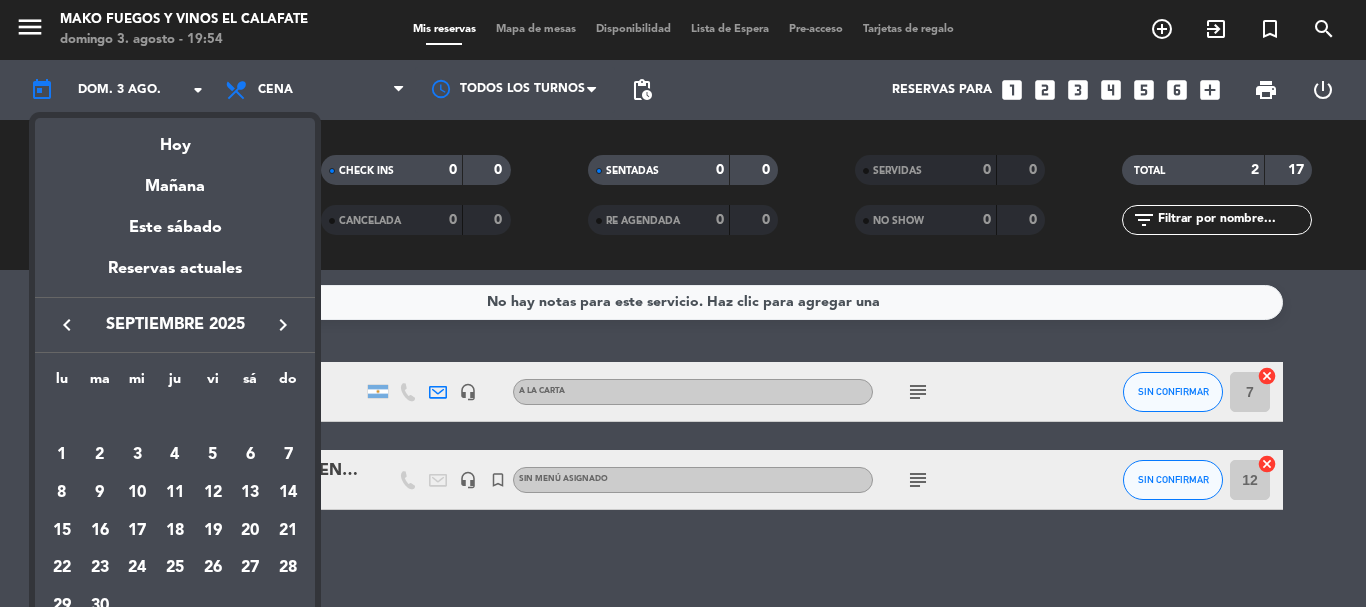 click on "keyboard_arrow_right" at bounding box center (283, 325) 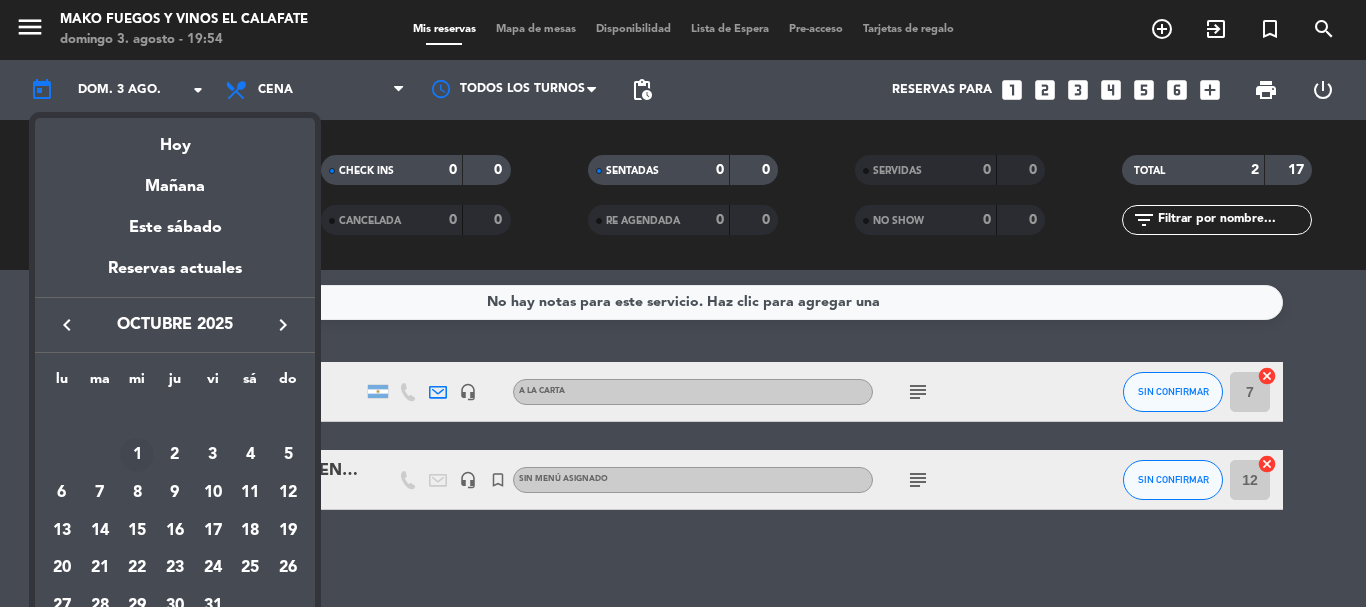 click on "1" at bounding box center [137, 455] 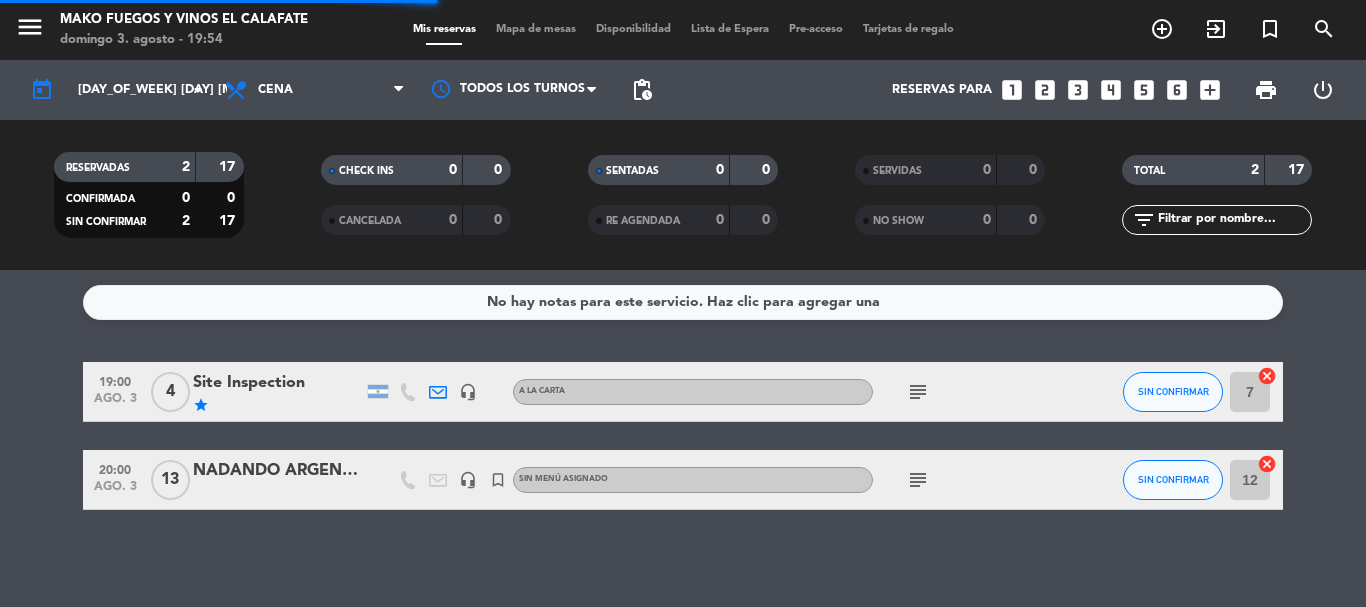click on "today    [DAY_OF_WEEK] [DAY] [MONTH] arrow_drop_down" 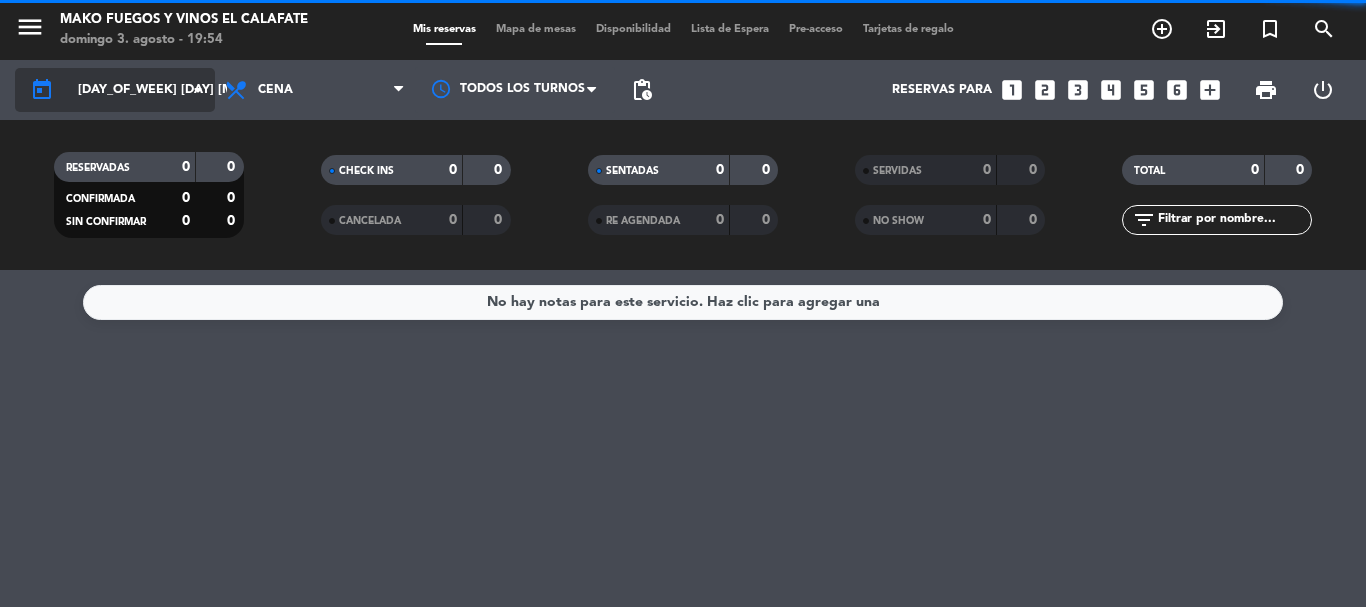 click on "[DAY_OF_WEEK] [DAY] [MONTH]" 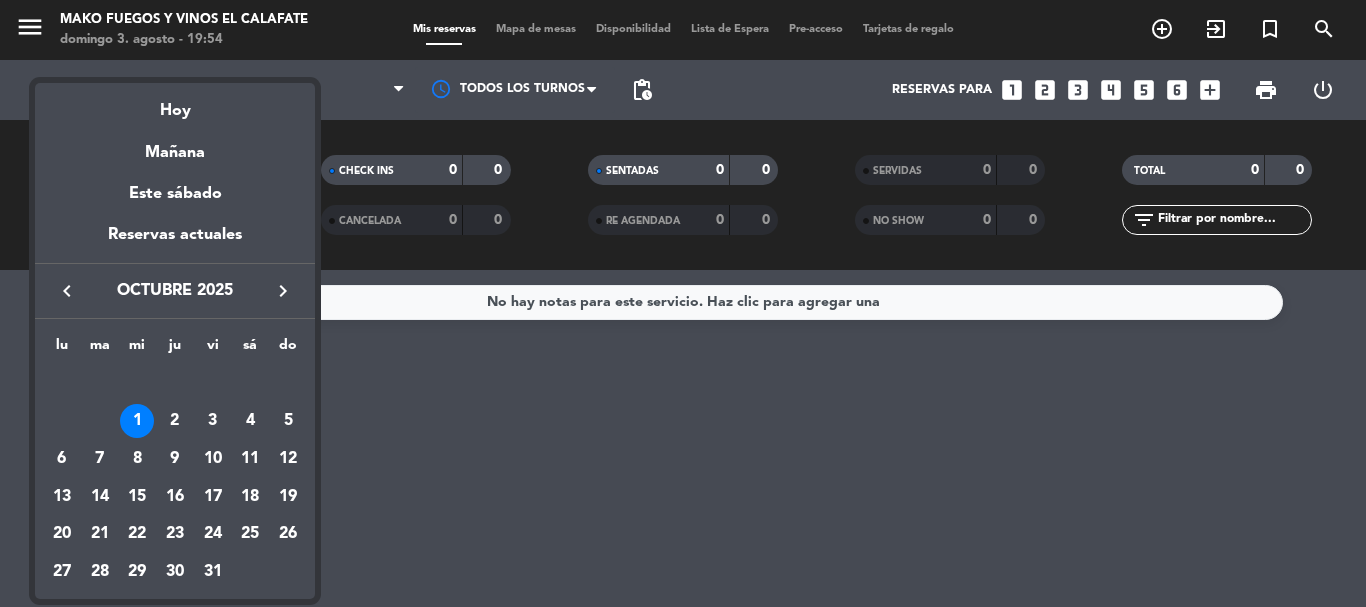 click on "keyboard_arrow_right" at bounding box center (283, 291) 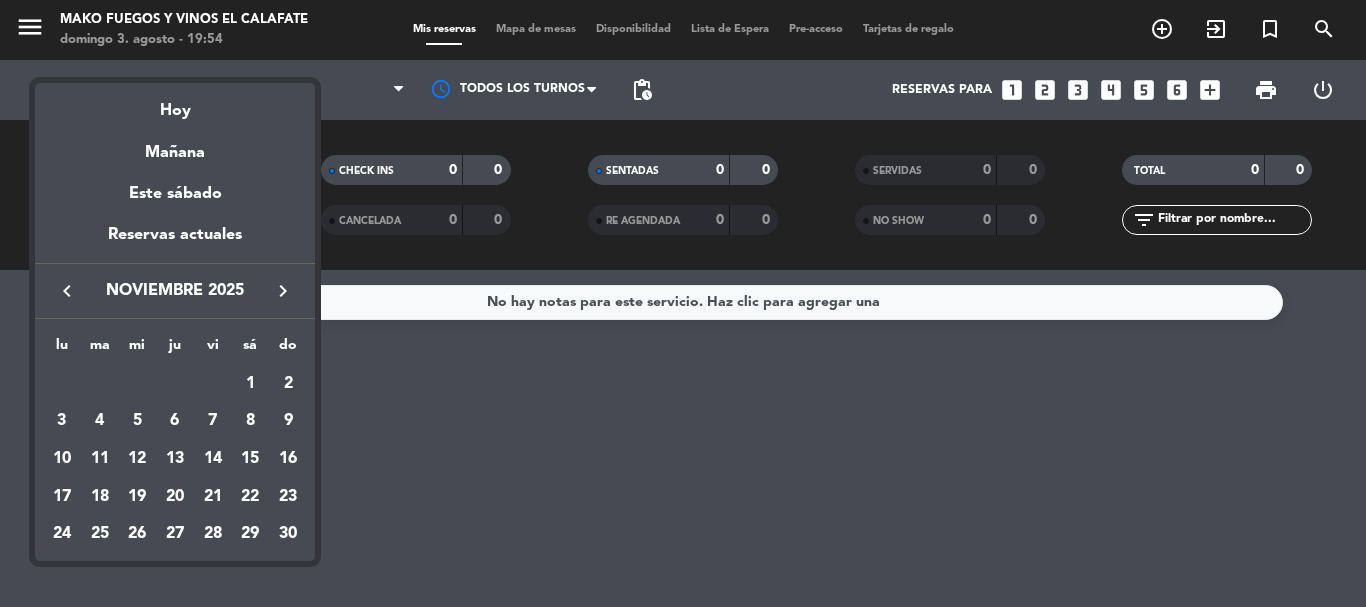 click on "keyboard_arrow_right" at bounding box center (283, 291) 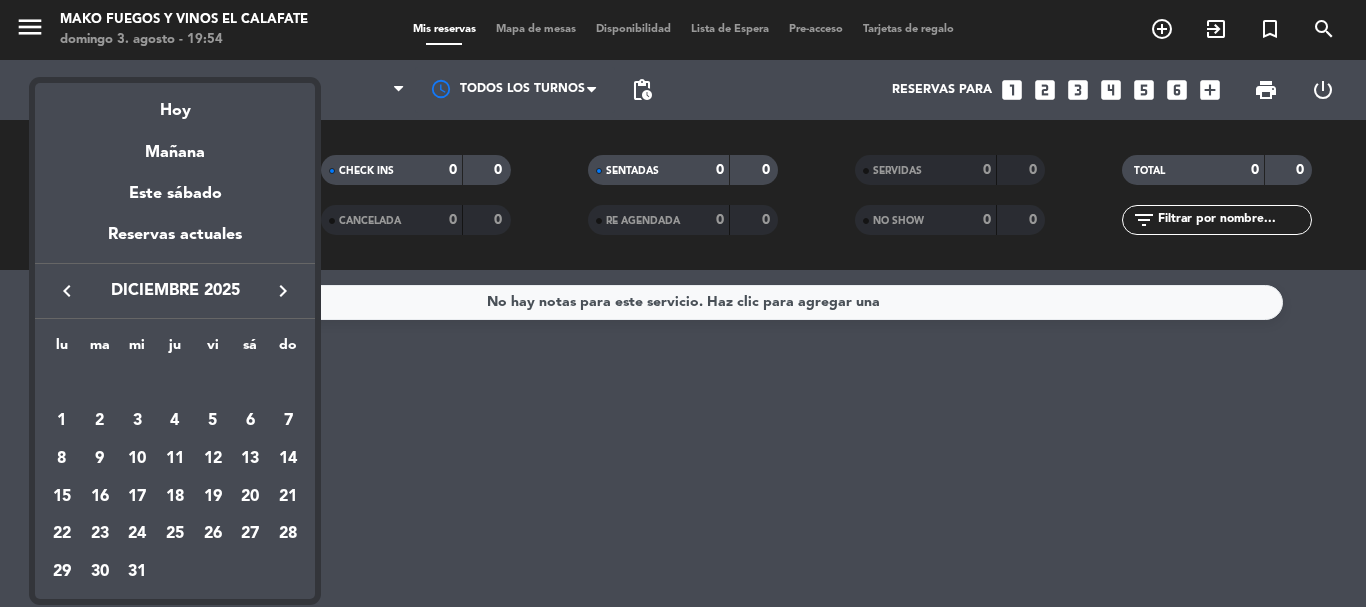 click on "1" at bounding box center [62, 422] 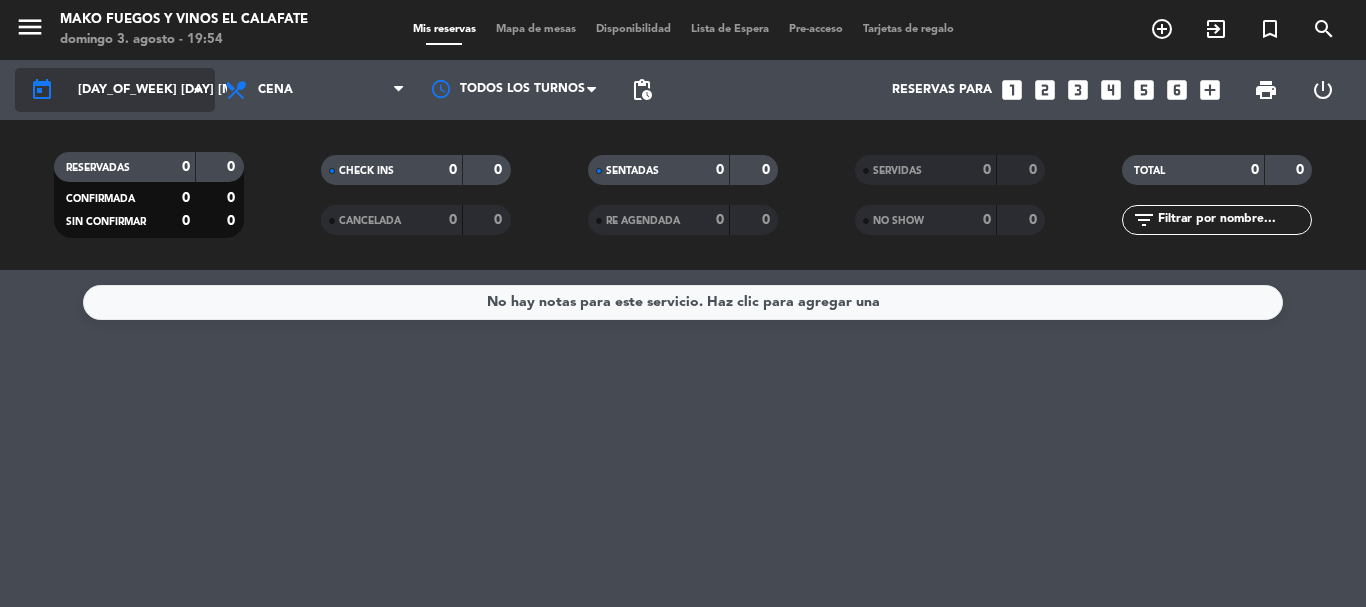 click on "[DAY_OF_WEEK] [DAY] [MONTH]" 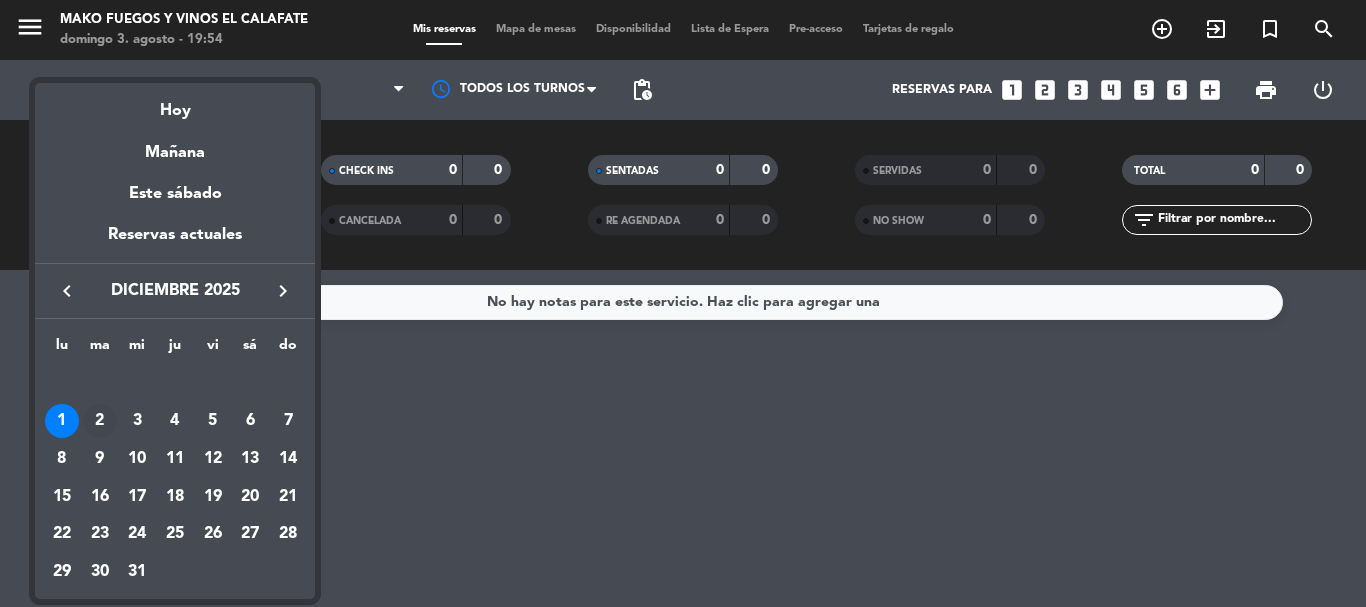 click on "2" at bounding box center [100, 421] 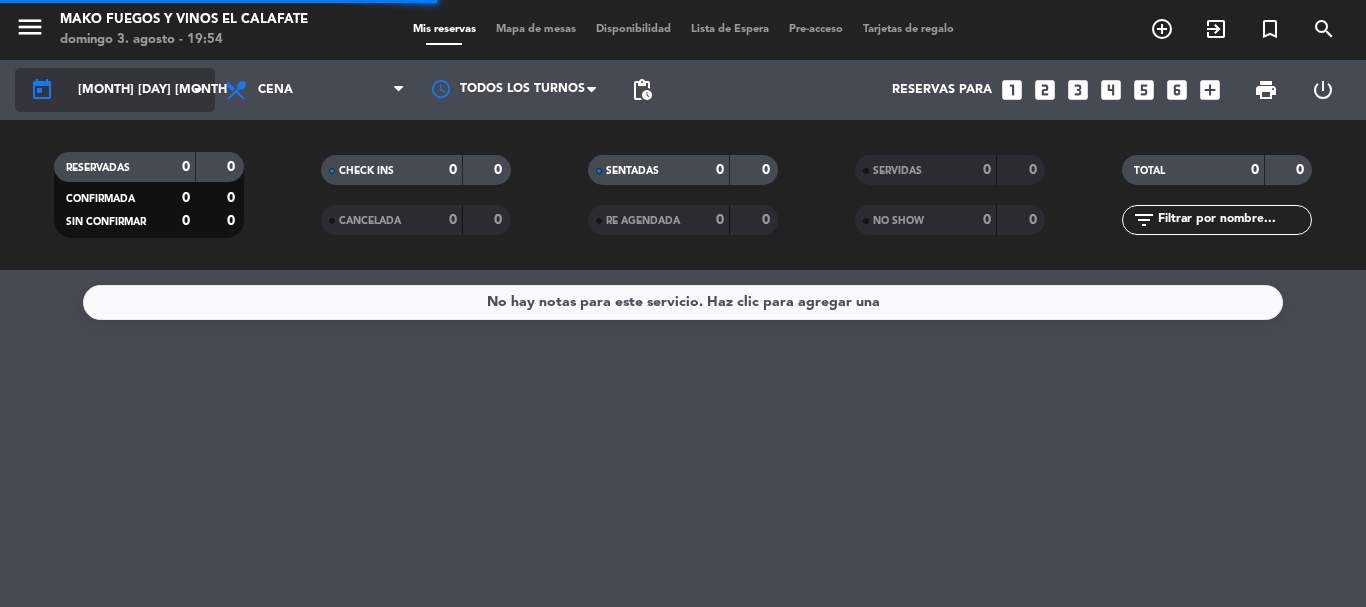 click on "[MONTH] [DAY] [MONTH]" 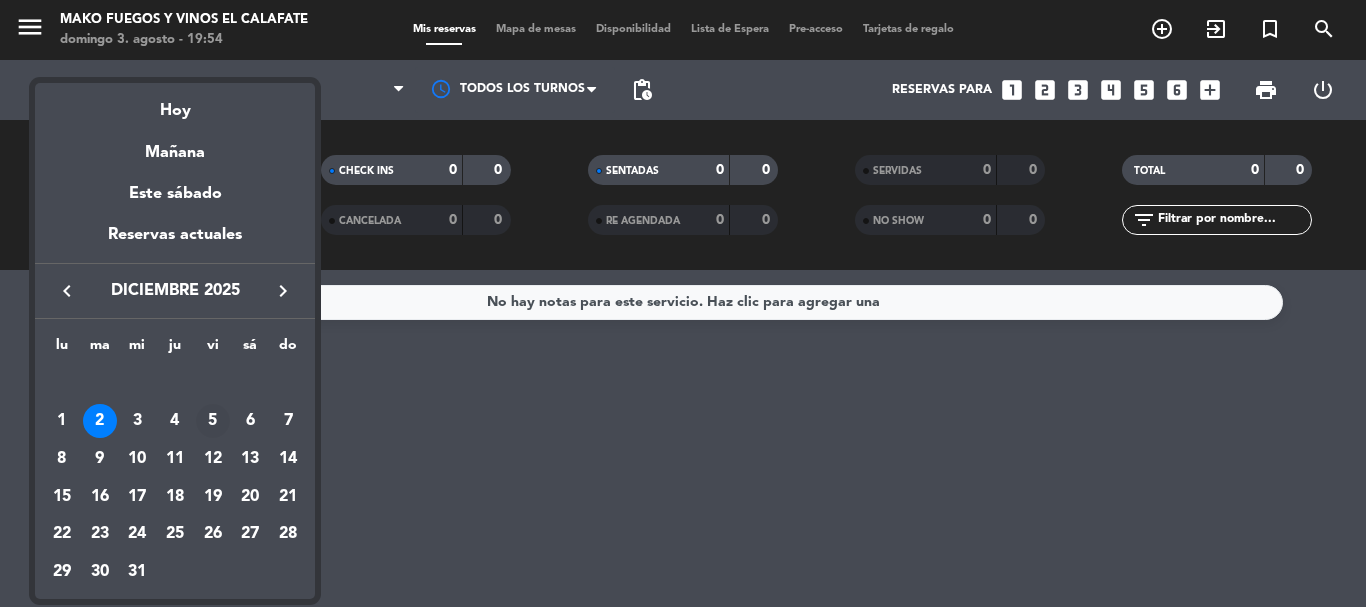 click on "5" at bounding box center [213, 421] 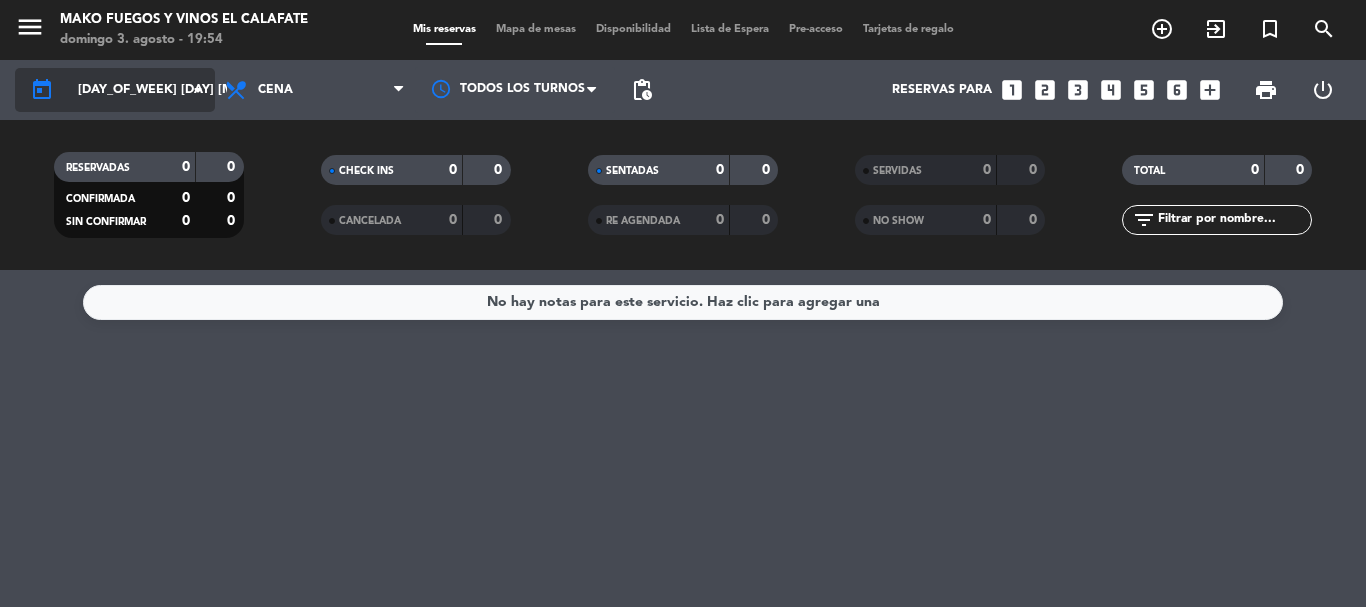 click on "[DAY_OF_WEEK] [DAY] [MONTH]" 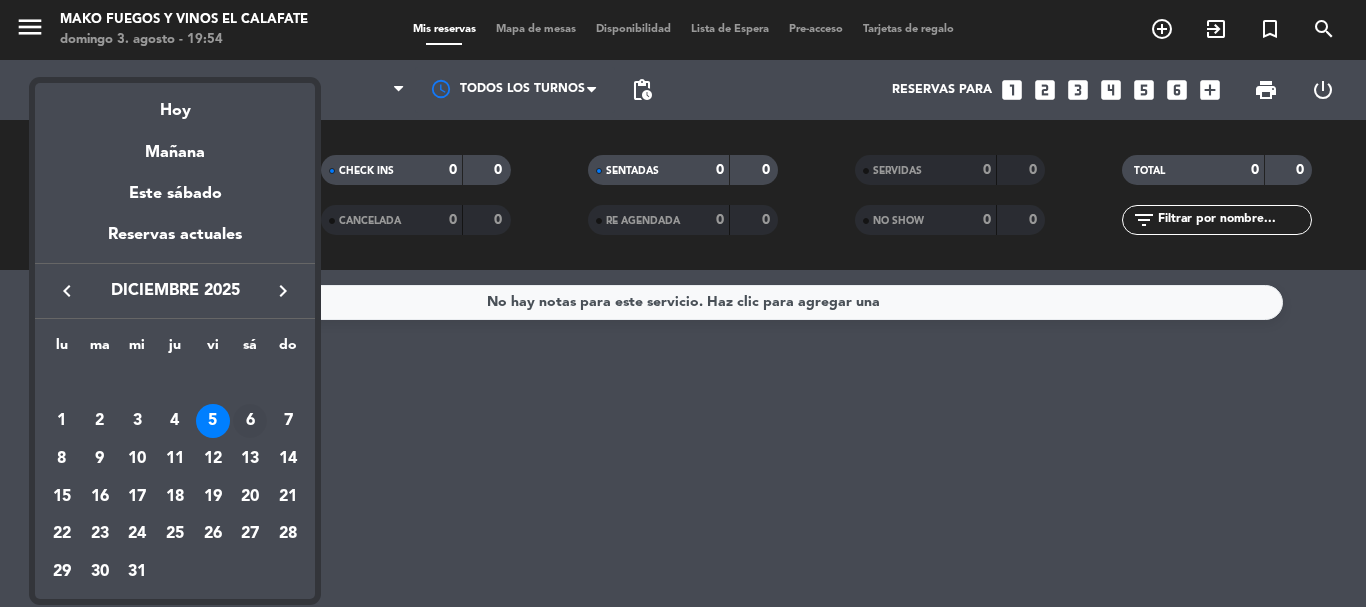 click on "6" at bounding box center [250, 421] 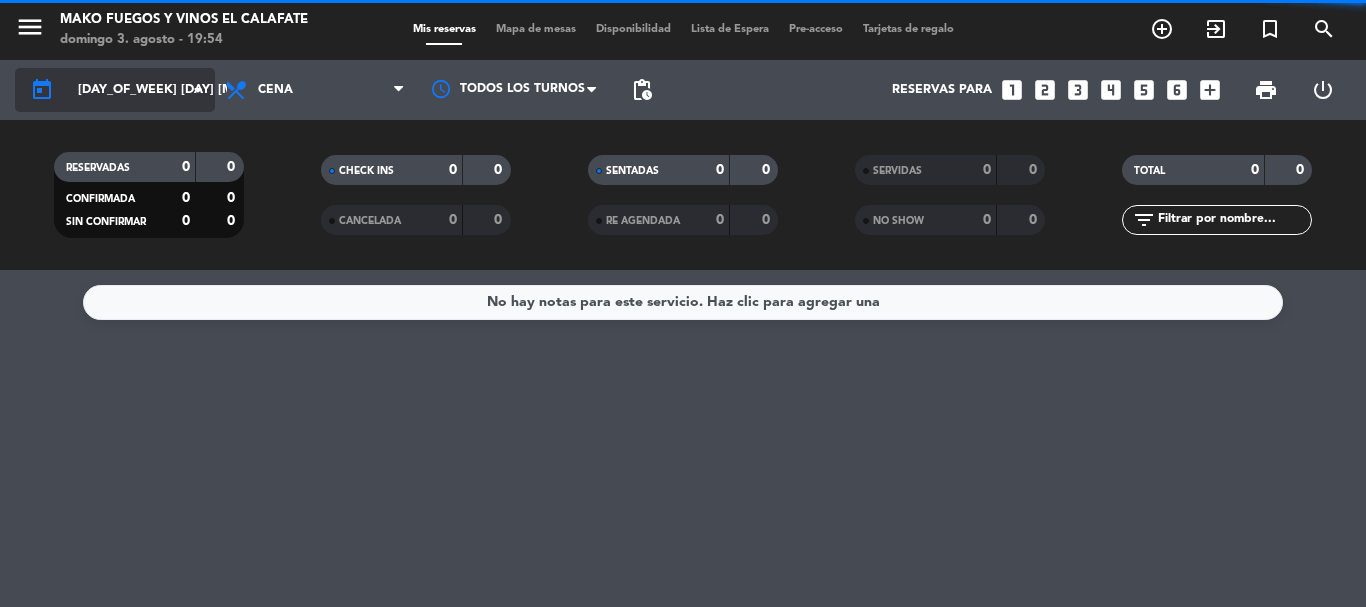 click on "today" 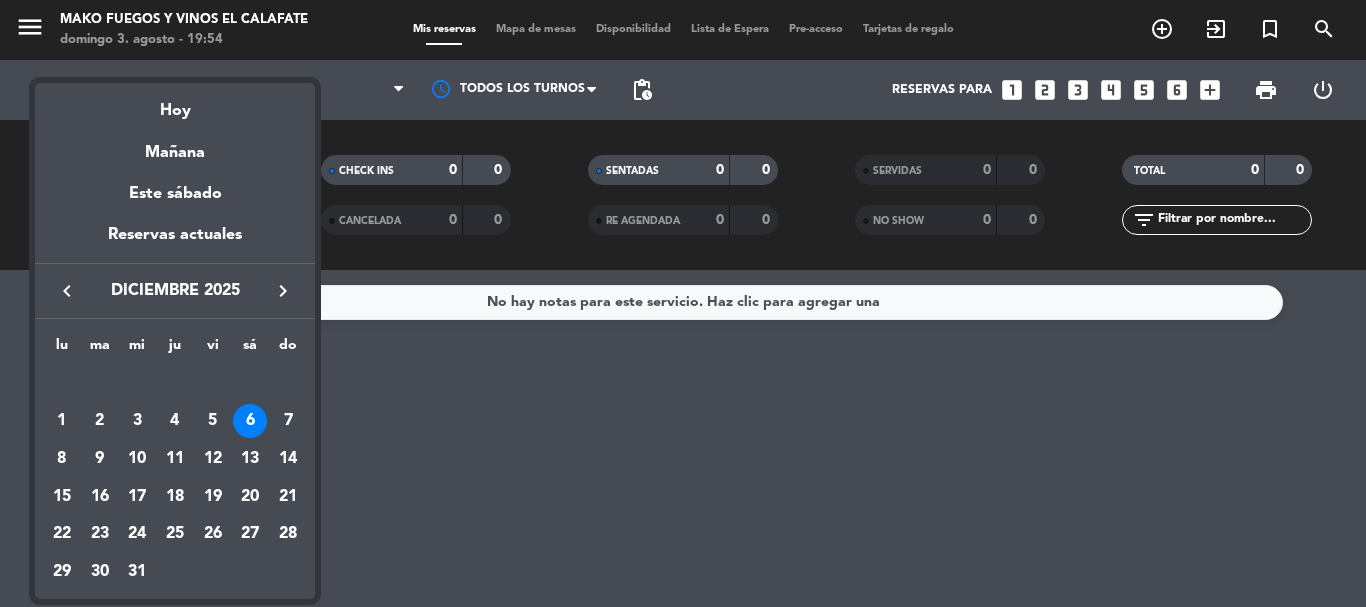 click on "7" at bounding box center (288, 421) 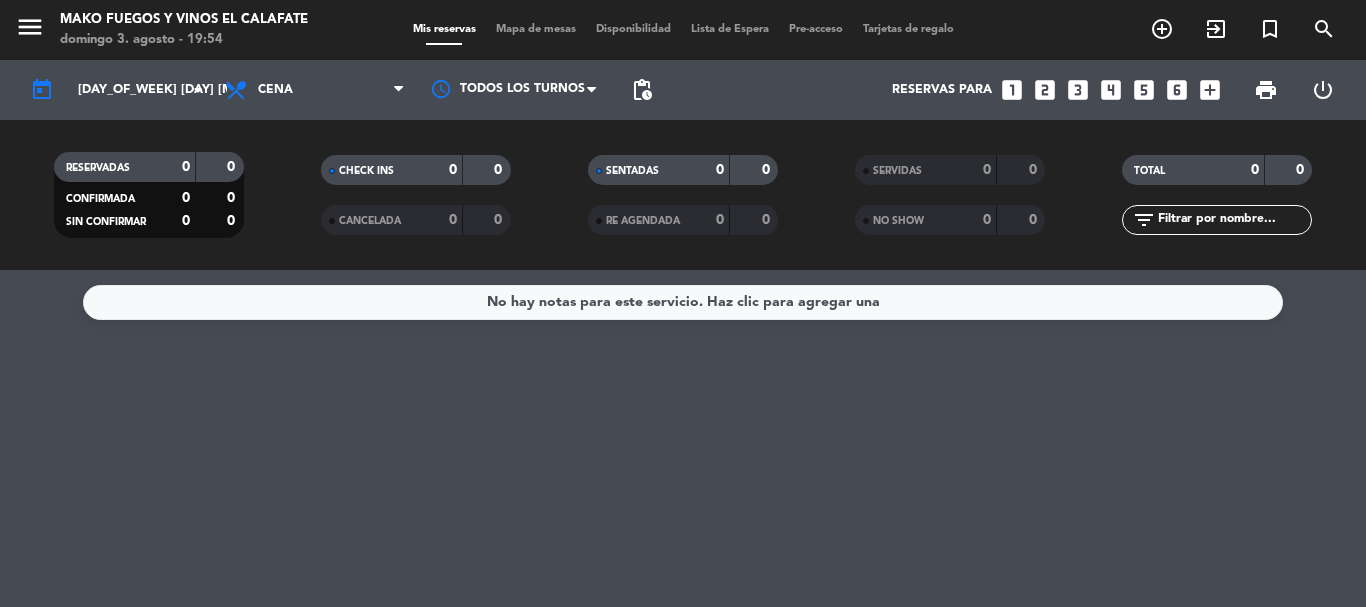 type on "[DAY_OF_WEEK] [DAY] [MONTH]" 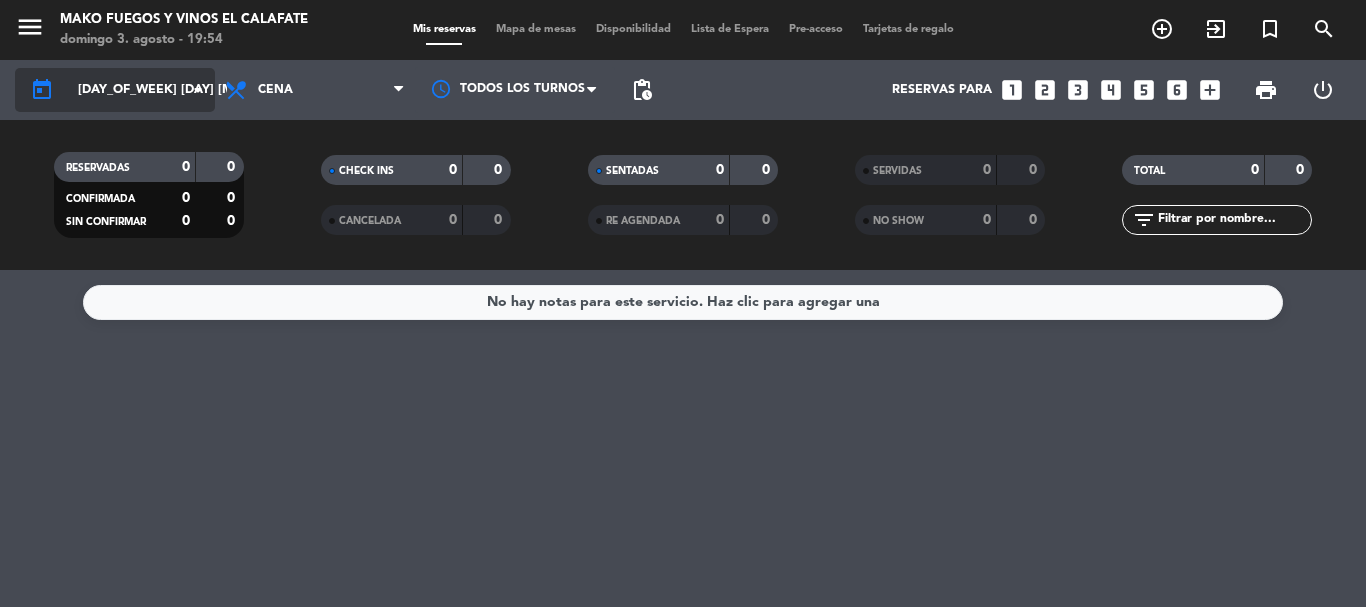 click on "today" 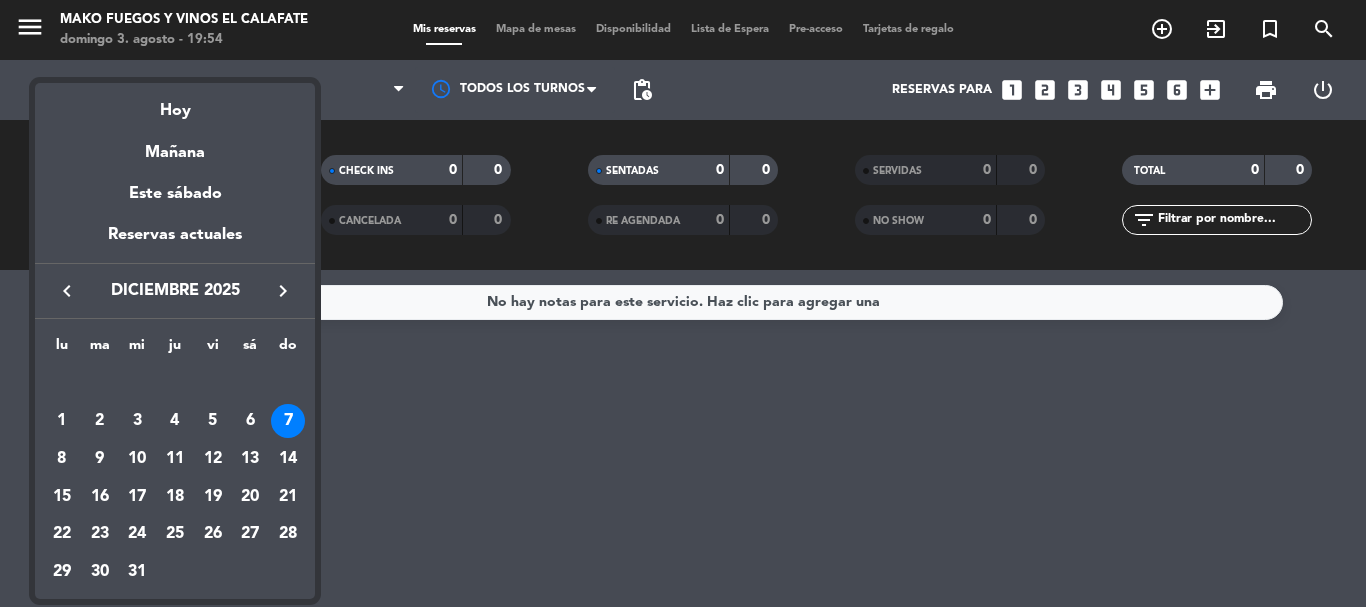 click on "diciembre 2025" at bounding box center (175, 291) 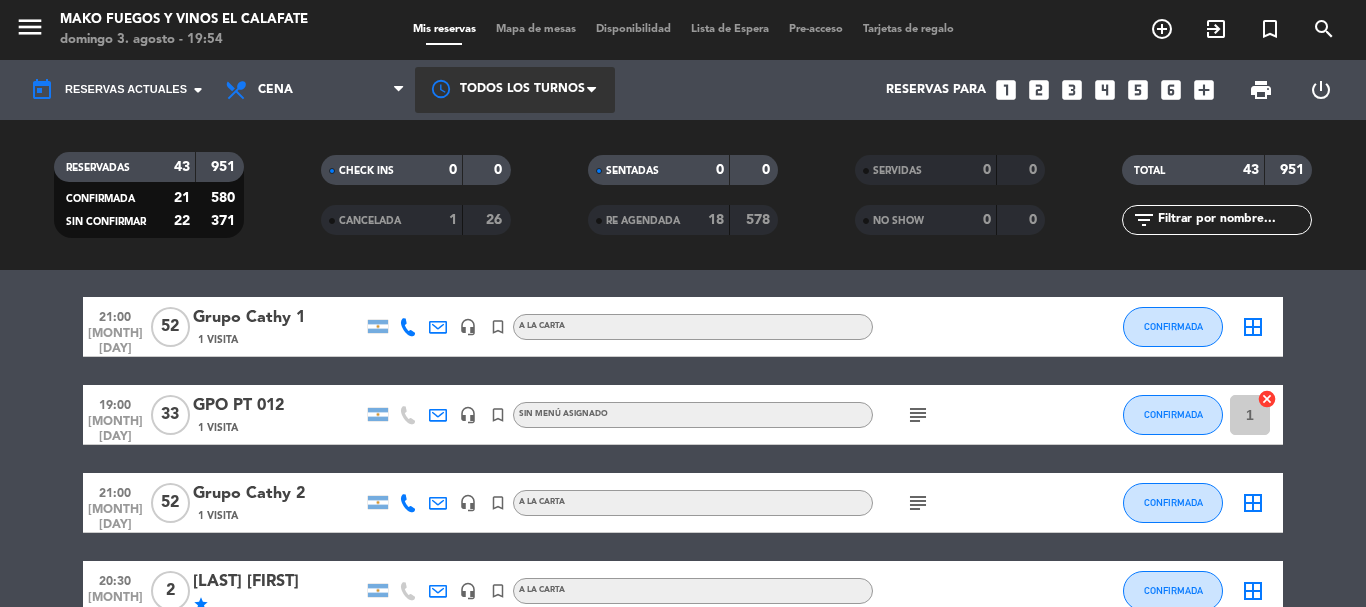 scroll, scrollTop: 1800, scrollLeft: 0, axis: vertical 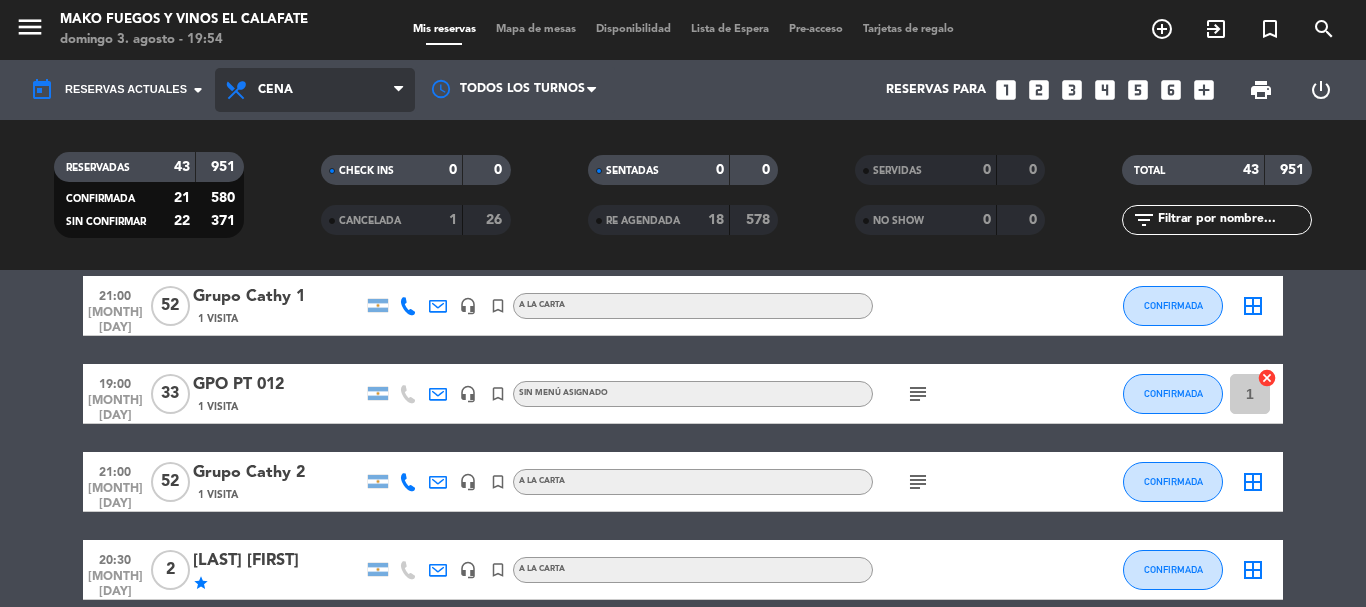 click on "Cena" at bounding box center [315, 90] 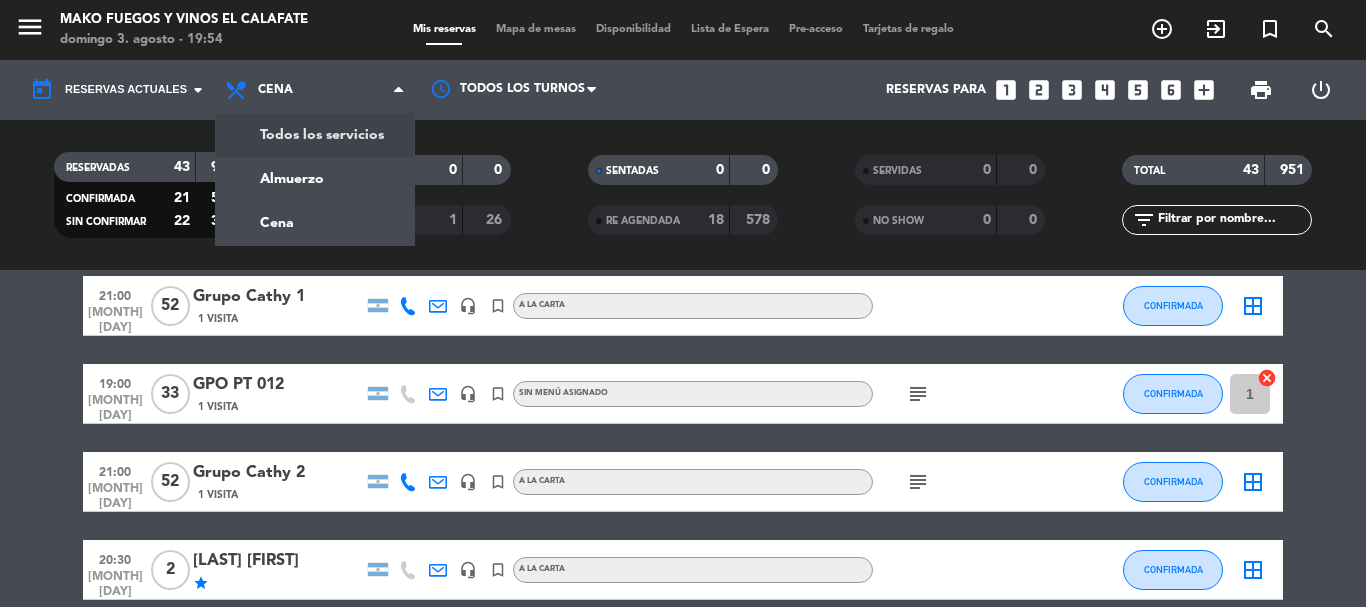click on "menu  Mako Fuegos y Vinos El Calafate   [DAY_OF_WEEK] [DAY] [MONTH] - [TIME]   Mis reservas   Mapa de mesas   Disponibilidad   Lista de Espera   Pre-acceso   Tarjetas de regalo  add_circle_outline exit_to_app turned_in_not search today  Reservas actuales  arrow_drop_down  Todos los servicios  Almuerzo  Cena  Cena  Todos los servicios  Almuerzo  Cena Todos los turnos  Reservas para   looks_one   looks_two   looks_3   looks_4   looks_5   looks_6   add_box  print  power_settings_new   RESERVADAS   43   951   CONFIRMADA   21   580   SIN CONFIRMAR   22   371   CHECK INS   0   0   CANCELADA   1   26   SENTADAS   0   0   RE AGENDADA   18   578   SERVIDAS   0   0   NO SHOW   0   0   TOTAL   43   951  filter_list" 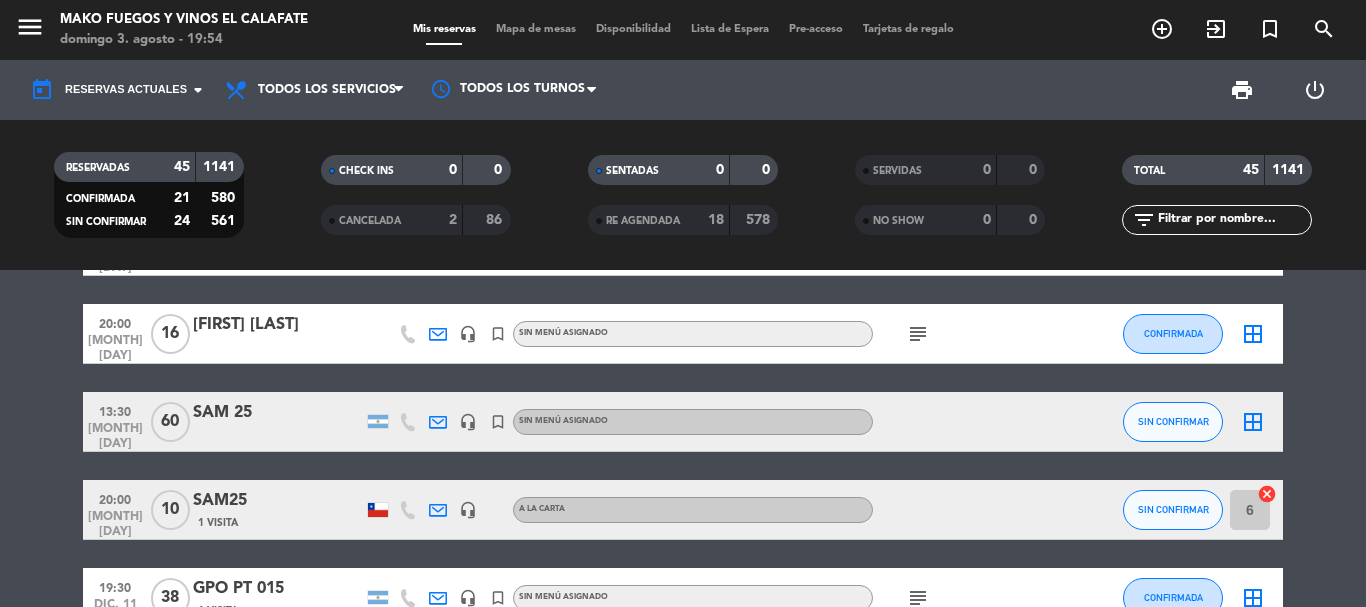 scroll, scrollTop: 2353, scrollLeft: 0, axis: vertical 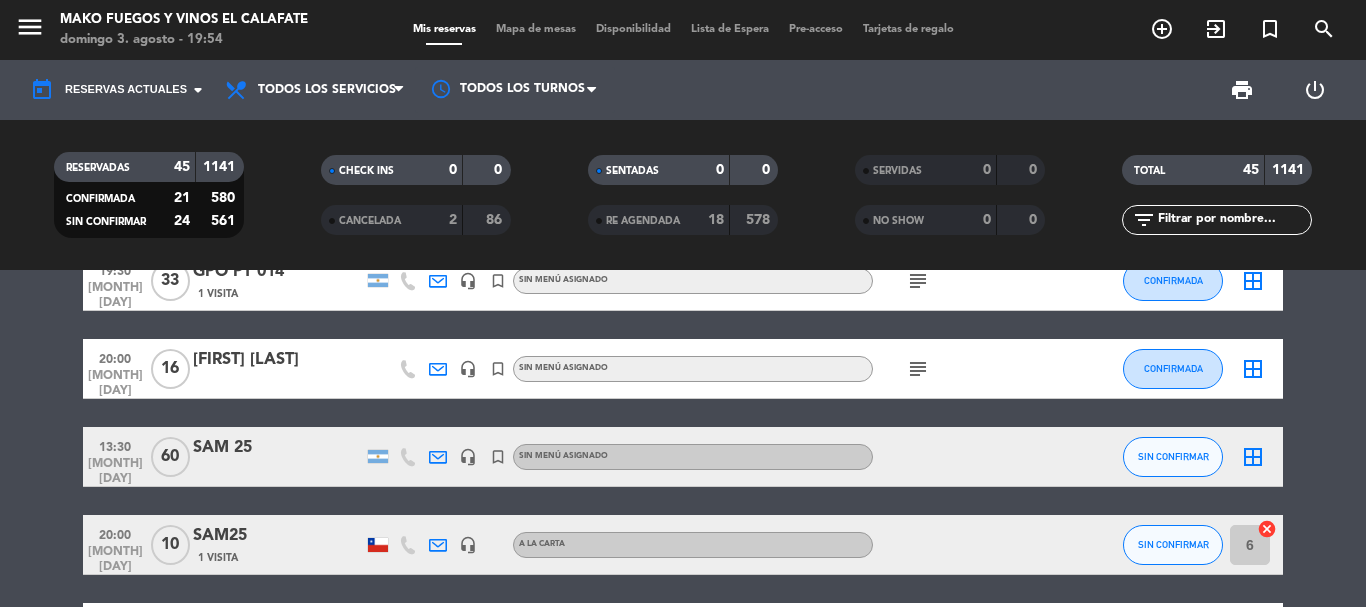 click on "headset_mic" 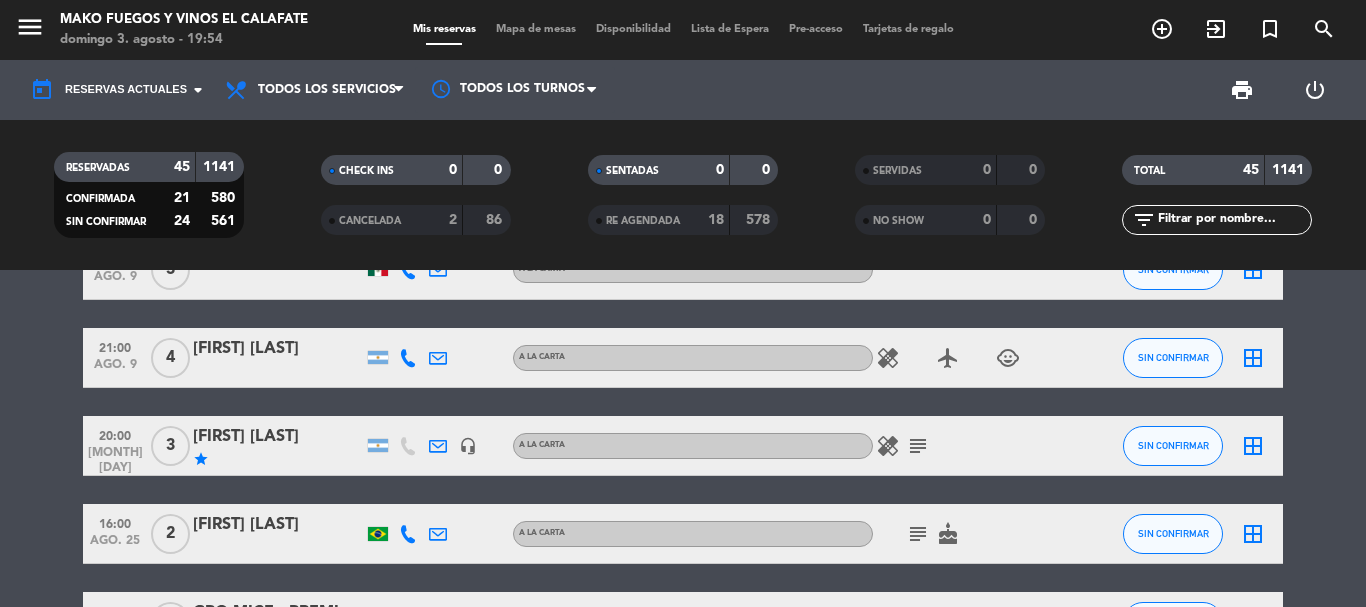 scroll, scrollTop: 800, scrollLeft: 0, axis: vertical 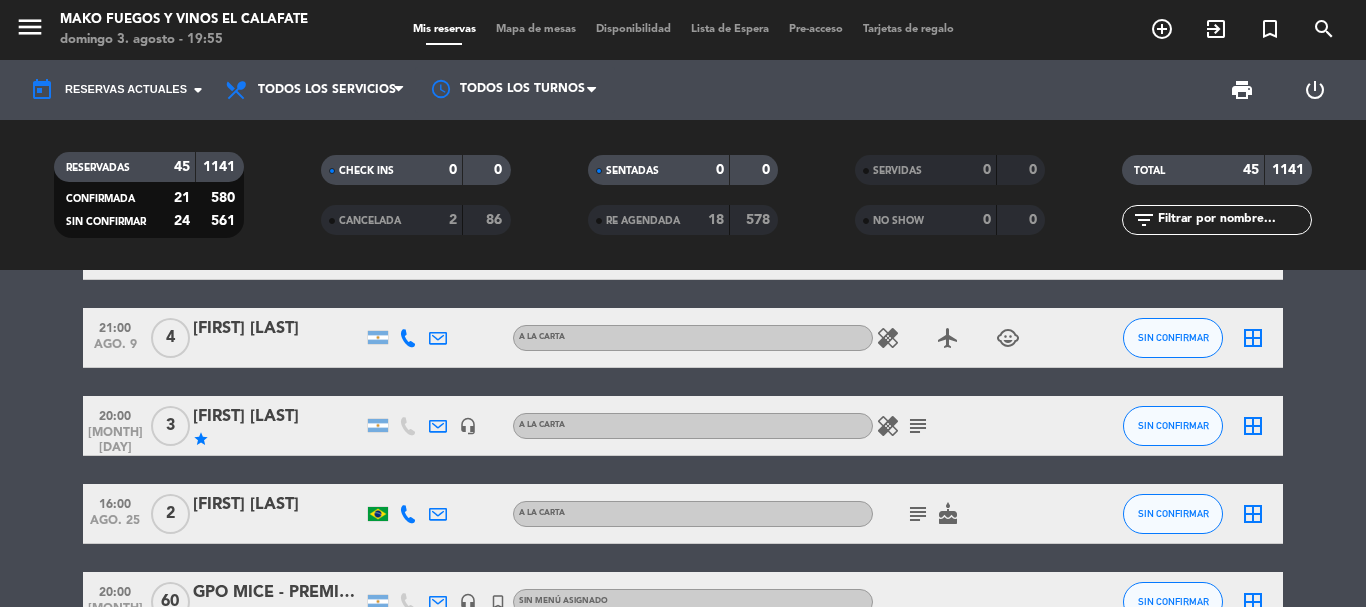 click on "subject" 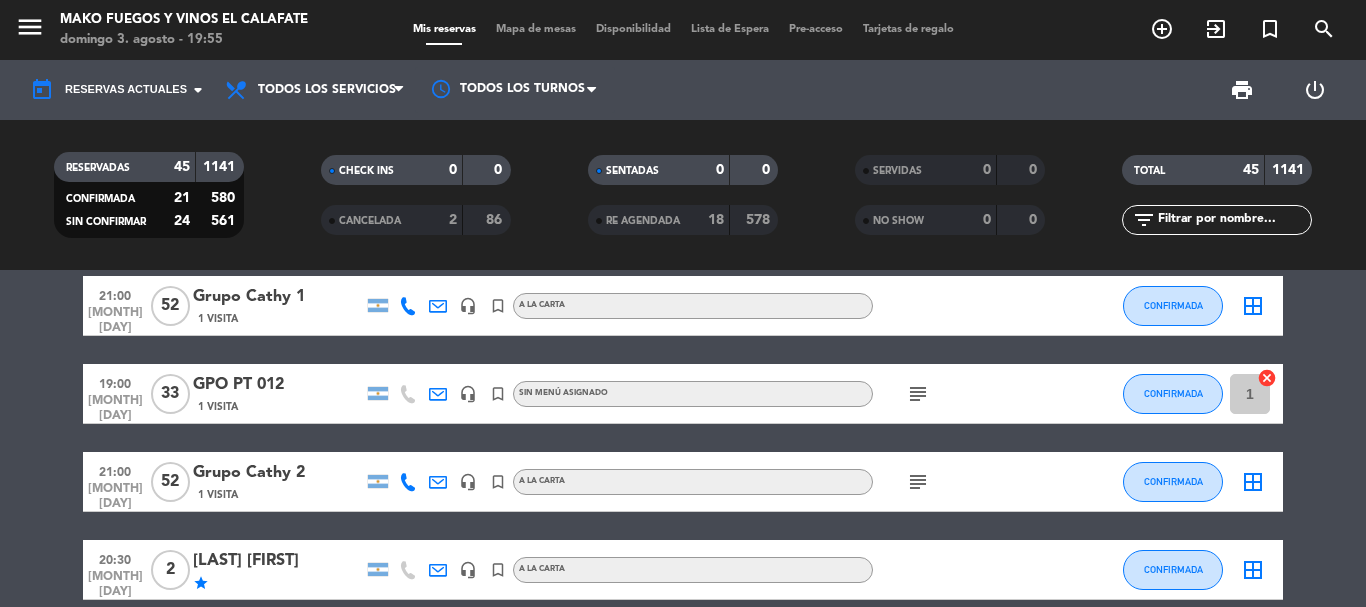 scroll, scrollTop: 1900, scrollLeft: 0, axis: vertical 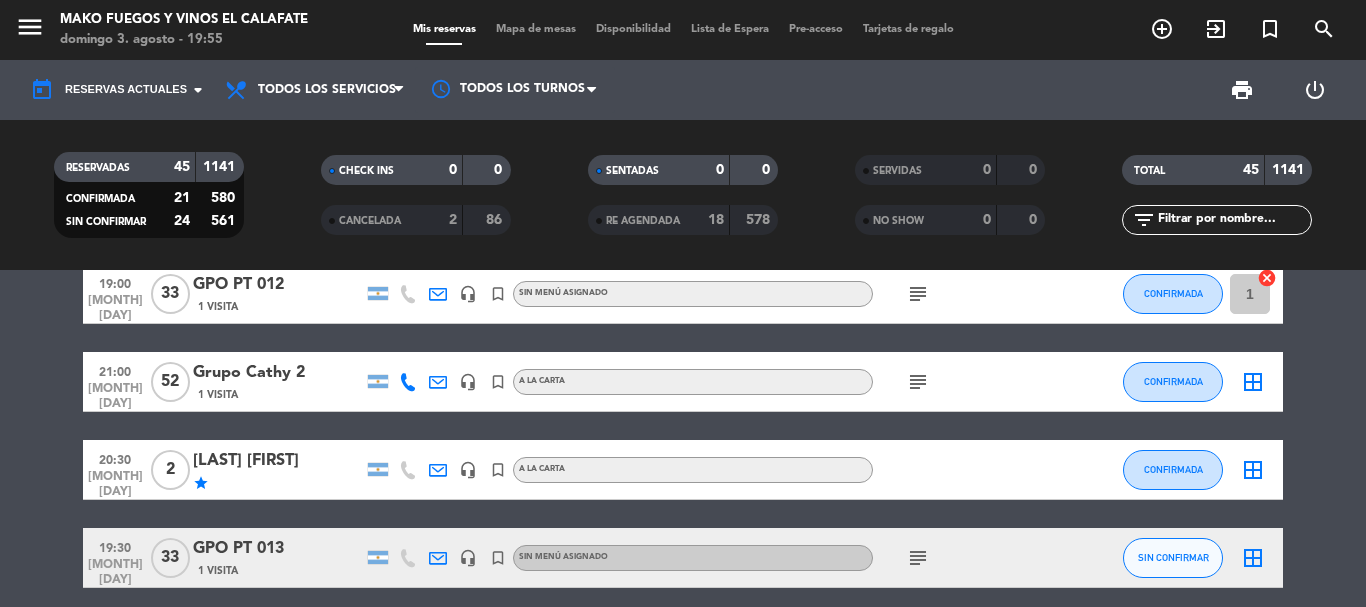 click on "star" 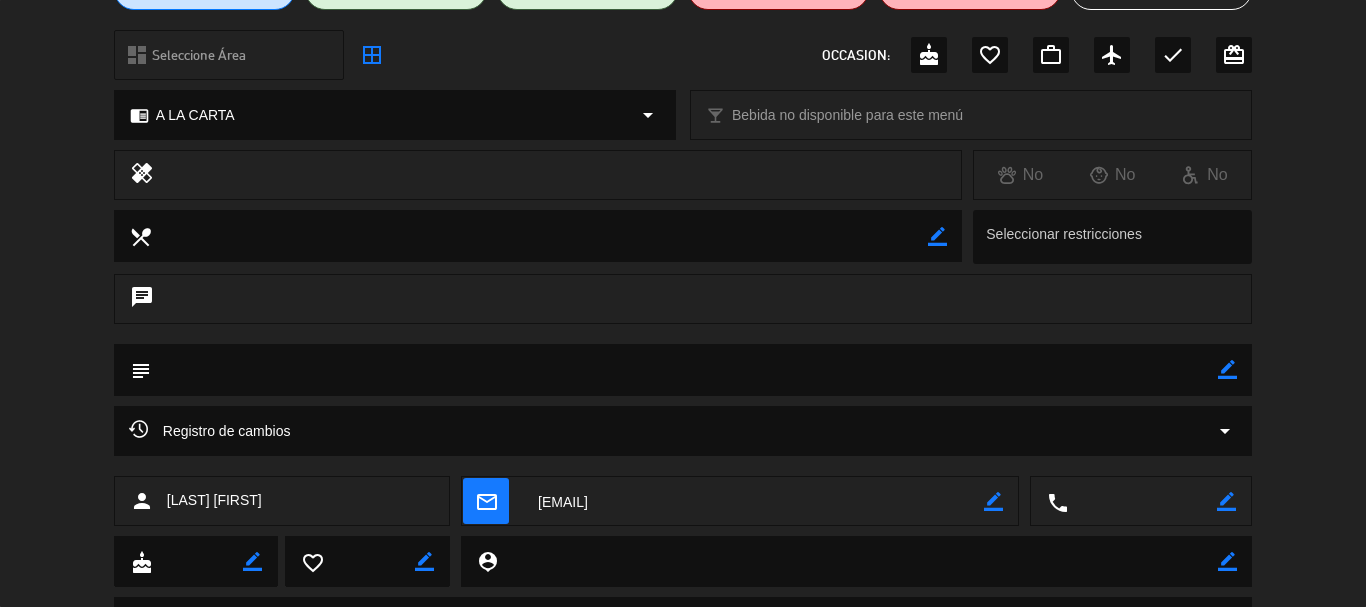 scroll, scrollTop: 0, scrollLeft: 0, axis: both 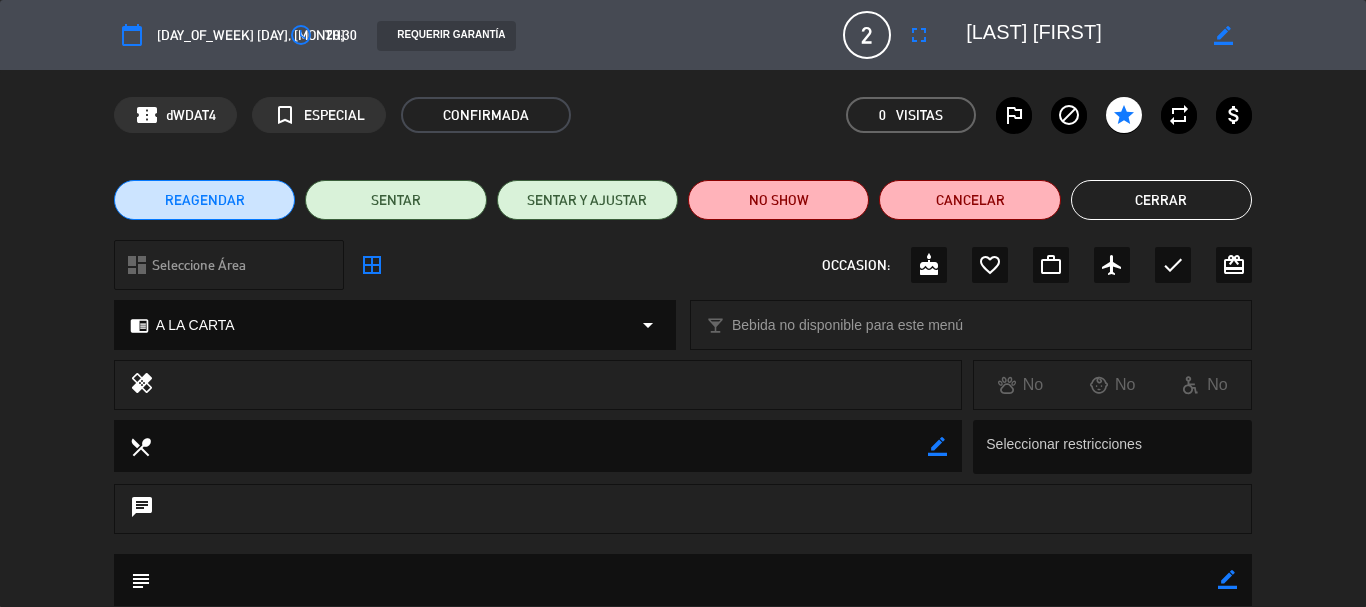 click on "Cerrar" 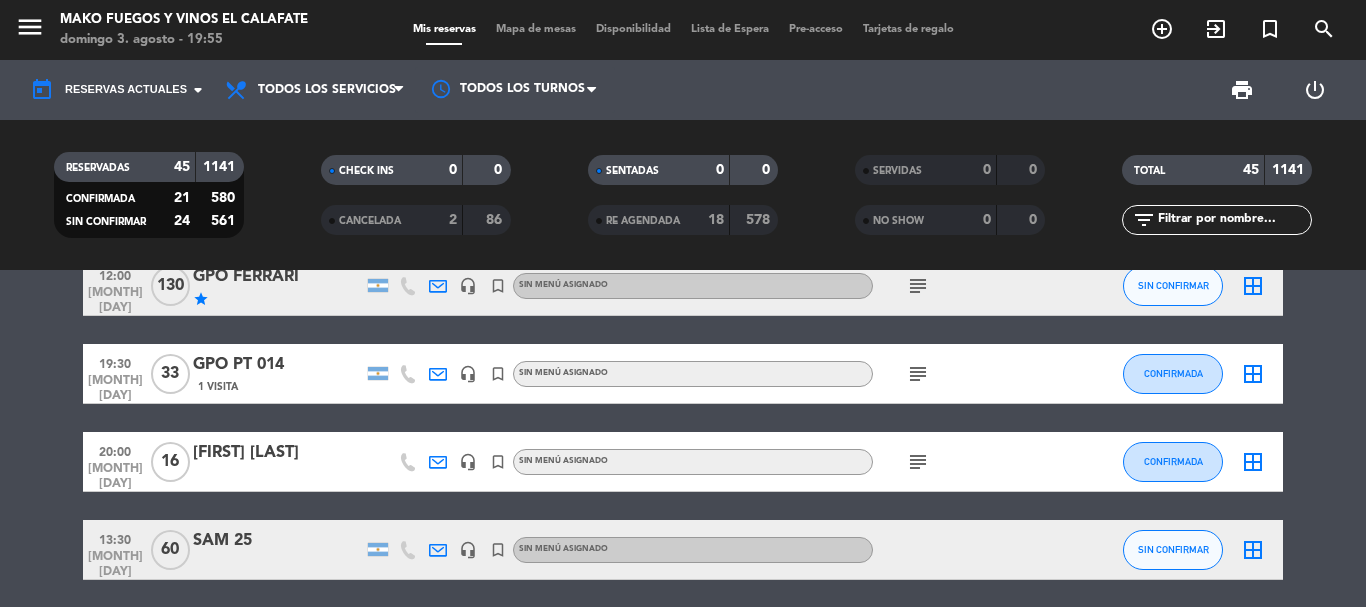 scroll, scrollTop: 2300, scrollLeft: 0, axis: vertical 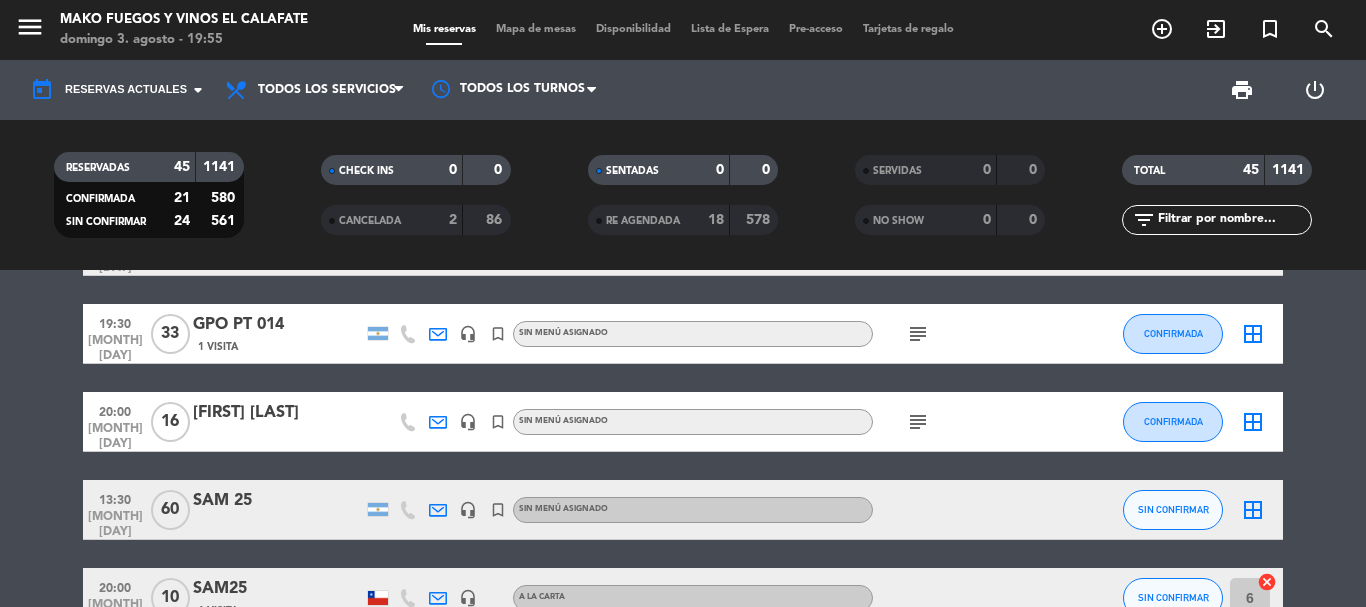 click on "subject" 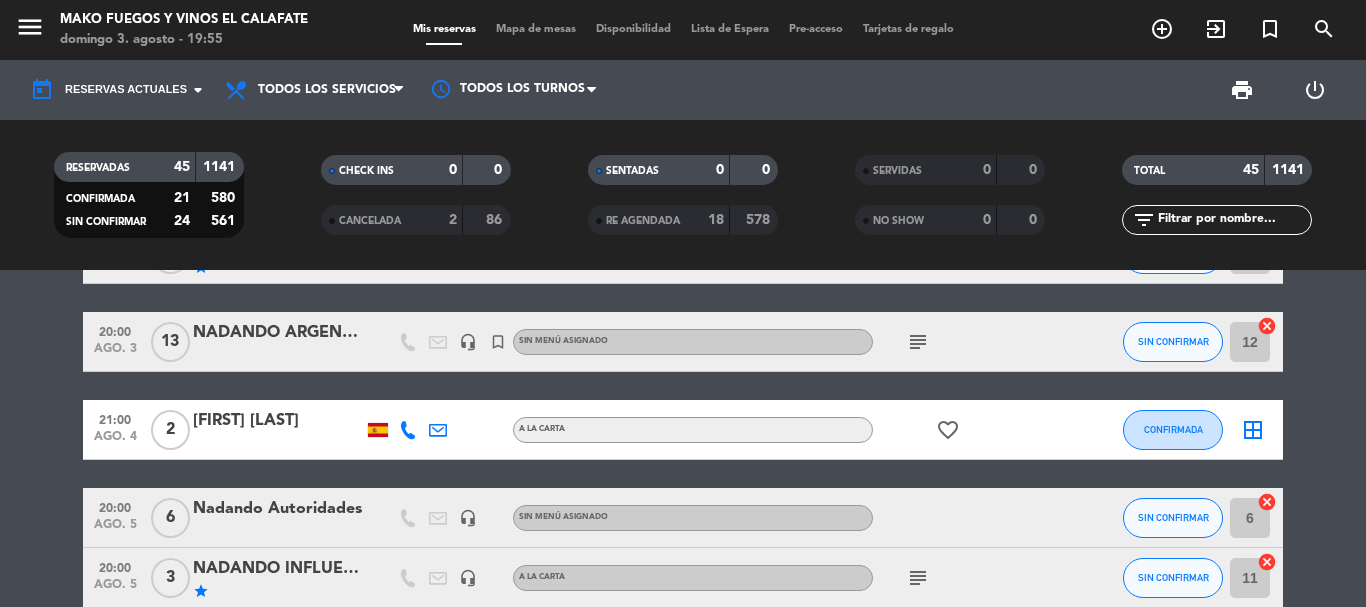 scroll, scrollTop: 100, scrollLeft: 0, axis: vertical 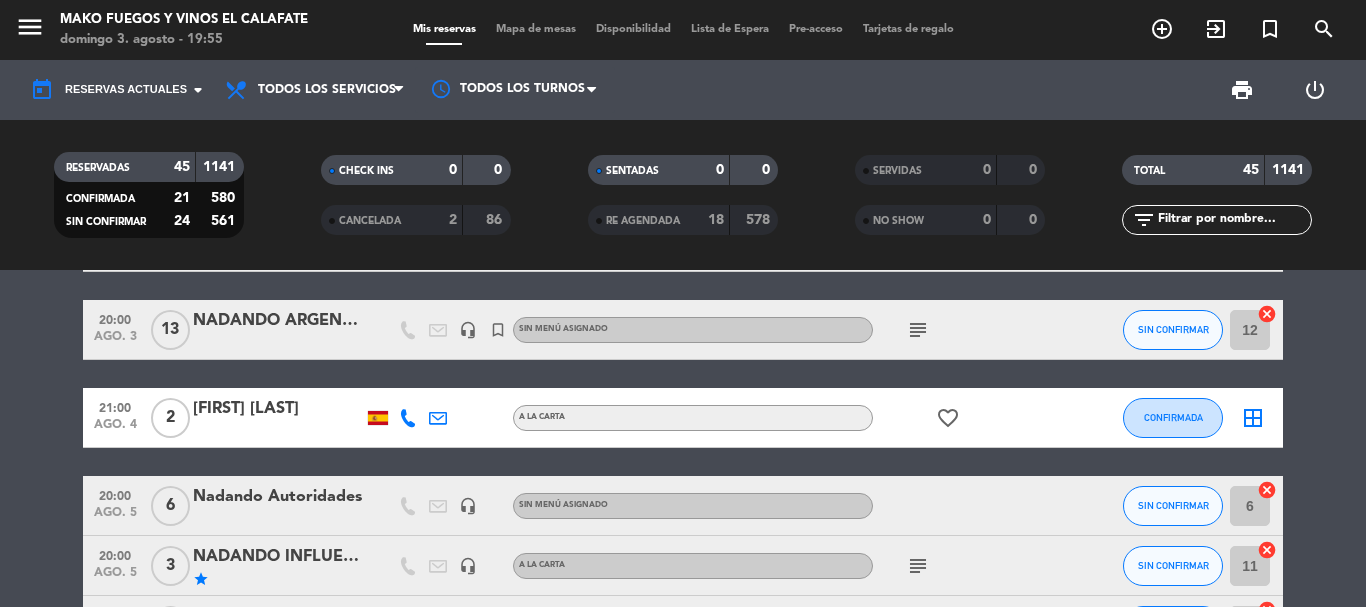 click on "1141" 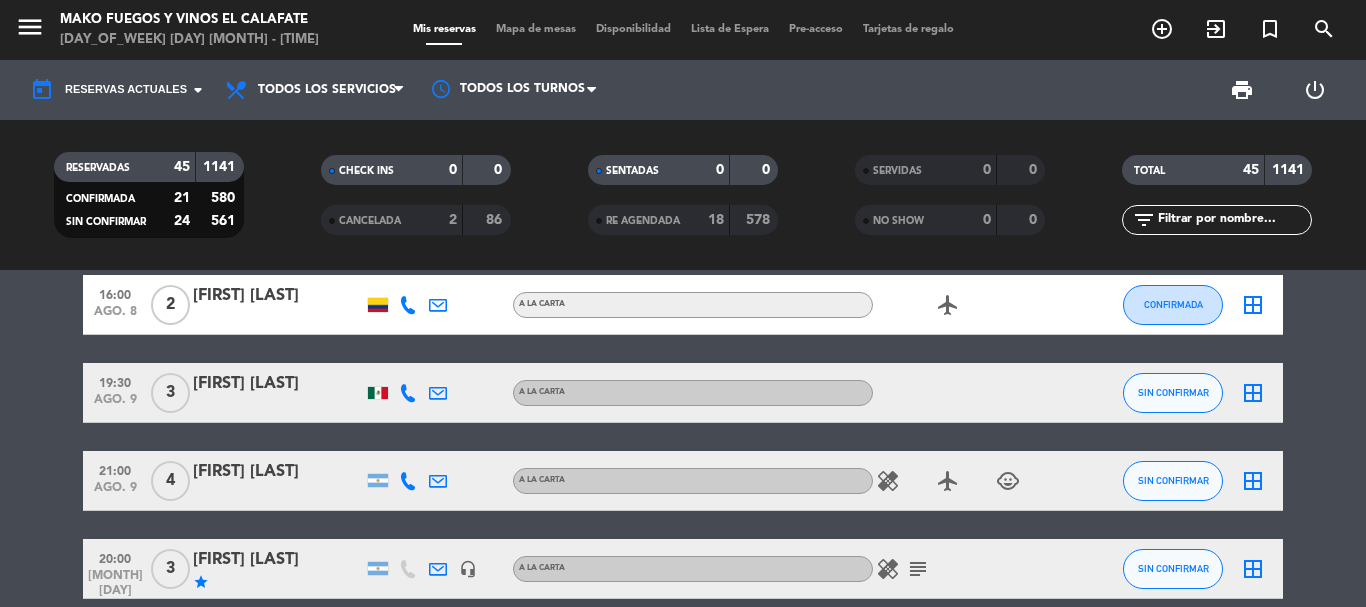 scroll, scrollTop: 900, scrollLeft: 0, axis: vertical 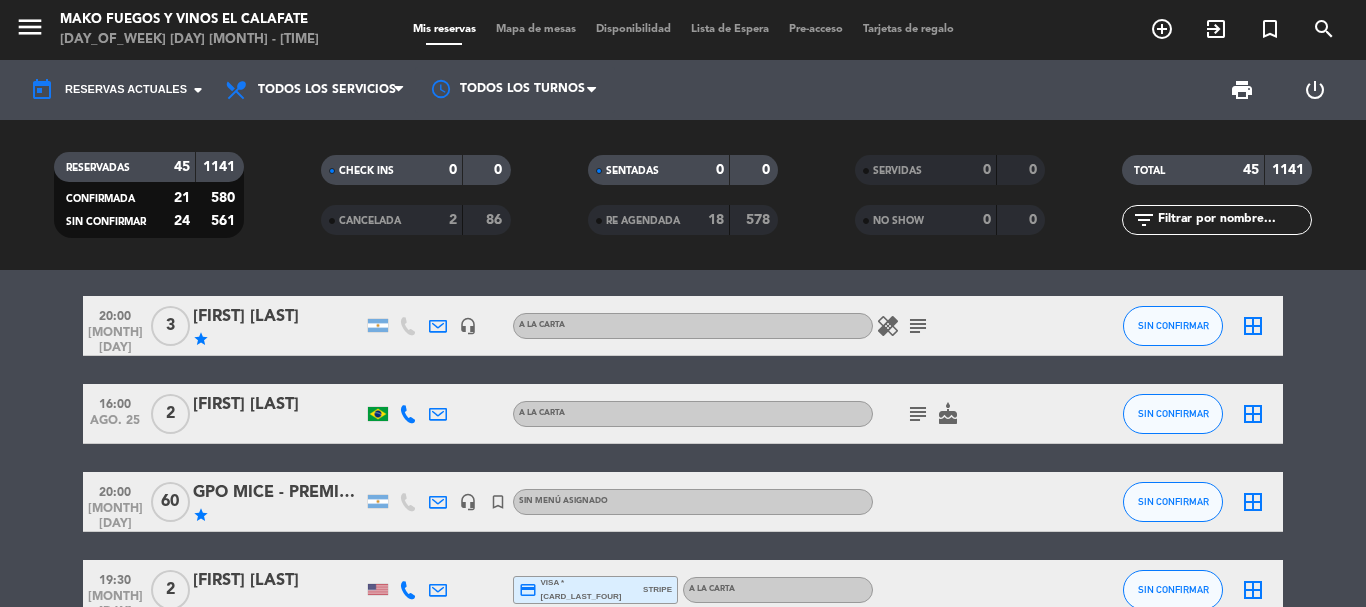 click on "subject" 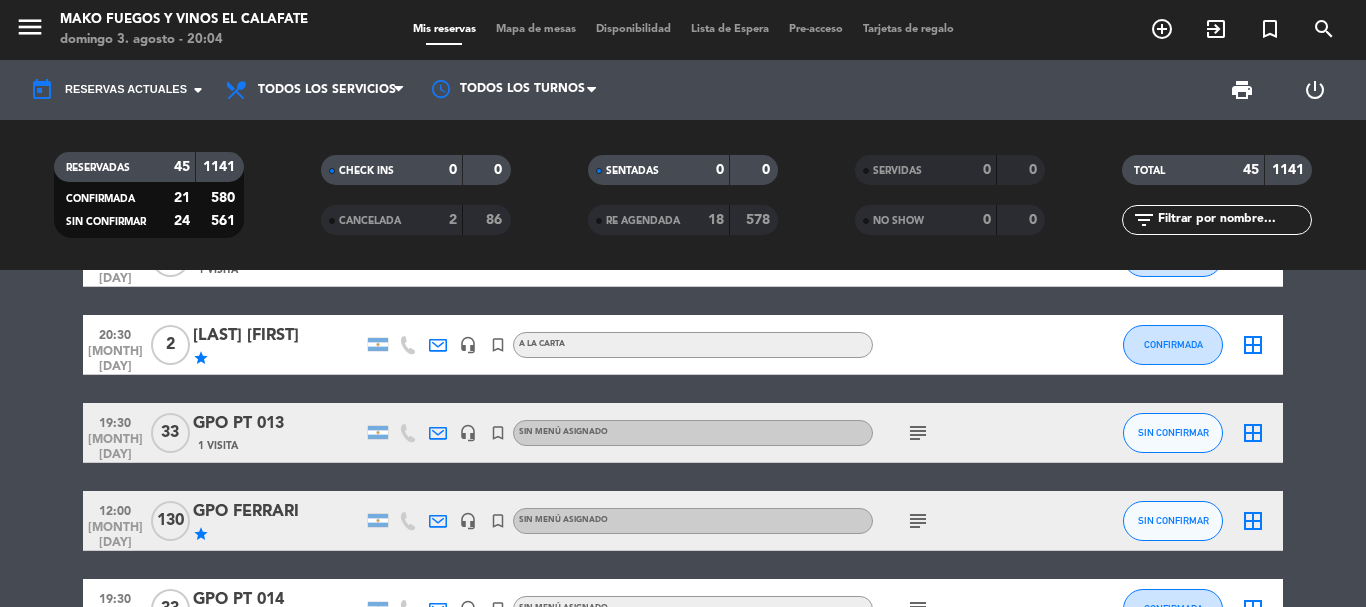 scroll, scrollTop: 2100, scrollLeft: 0, axis: vertical 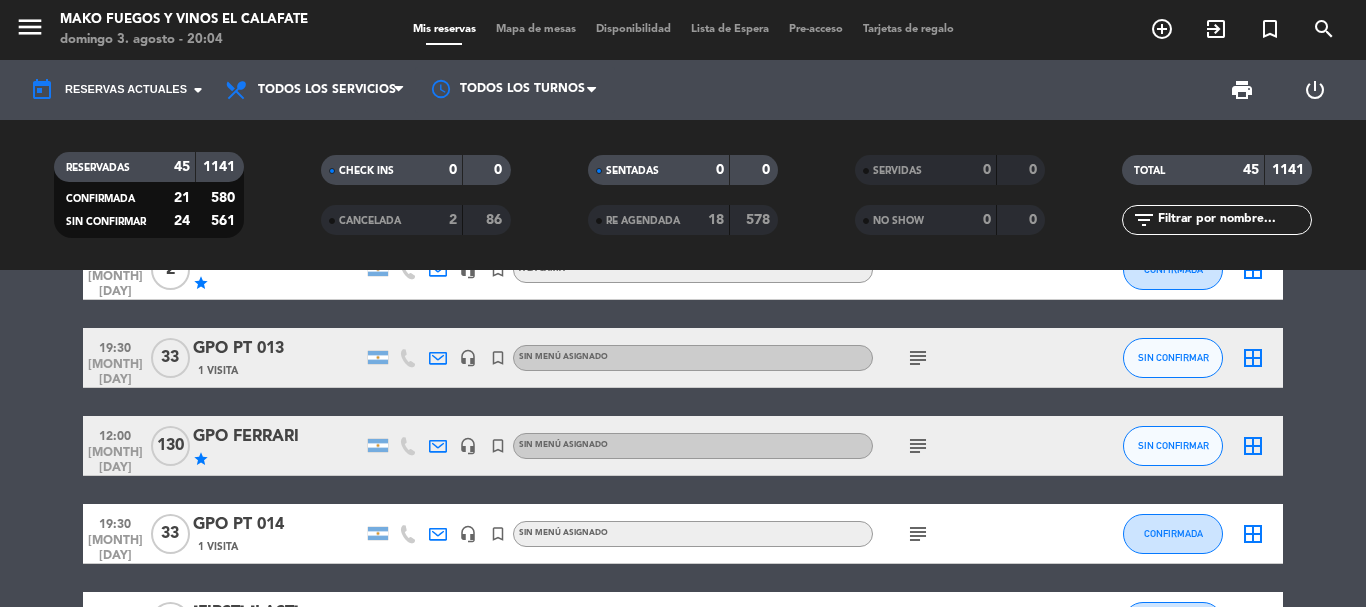 click on "subject" 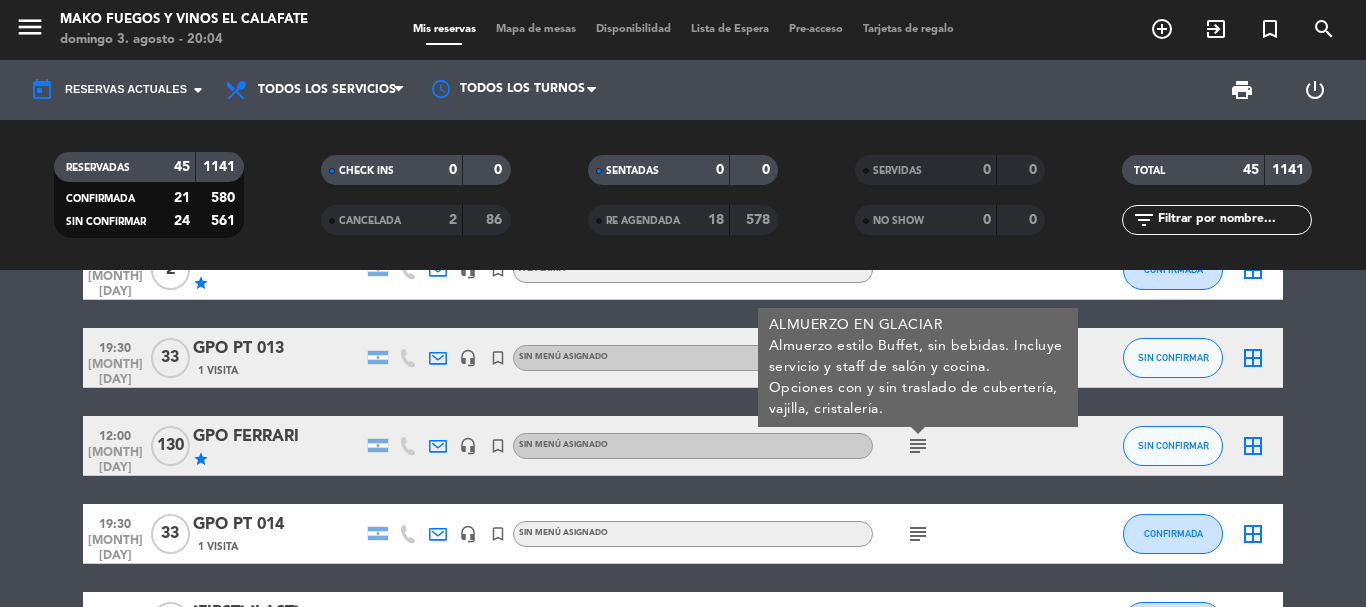 click on "subject" 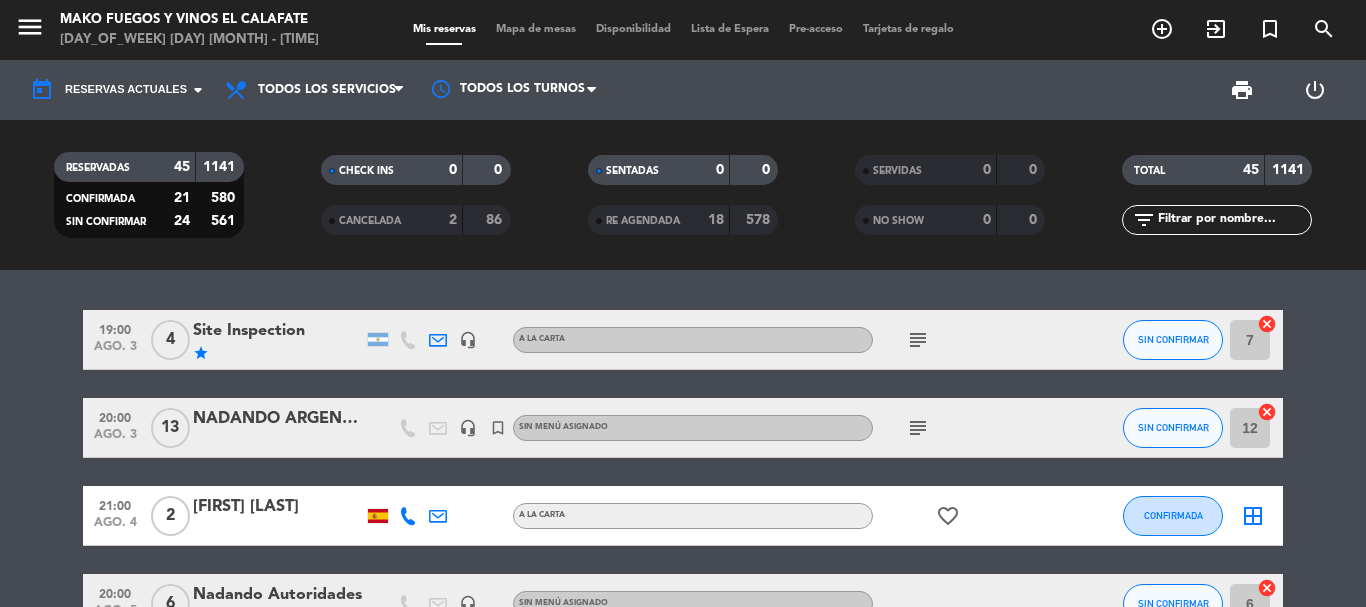 scroll, scrollTop: 0, scrollLeft: 0, axis: both 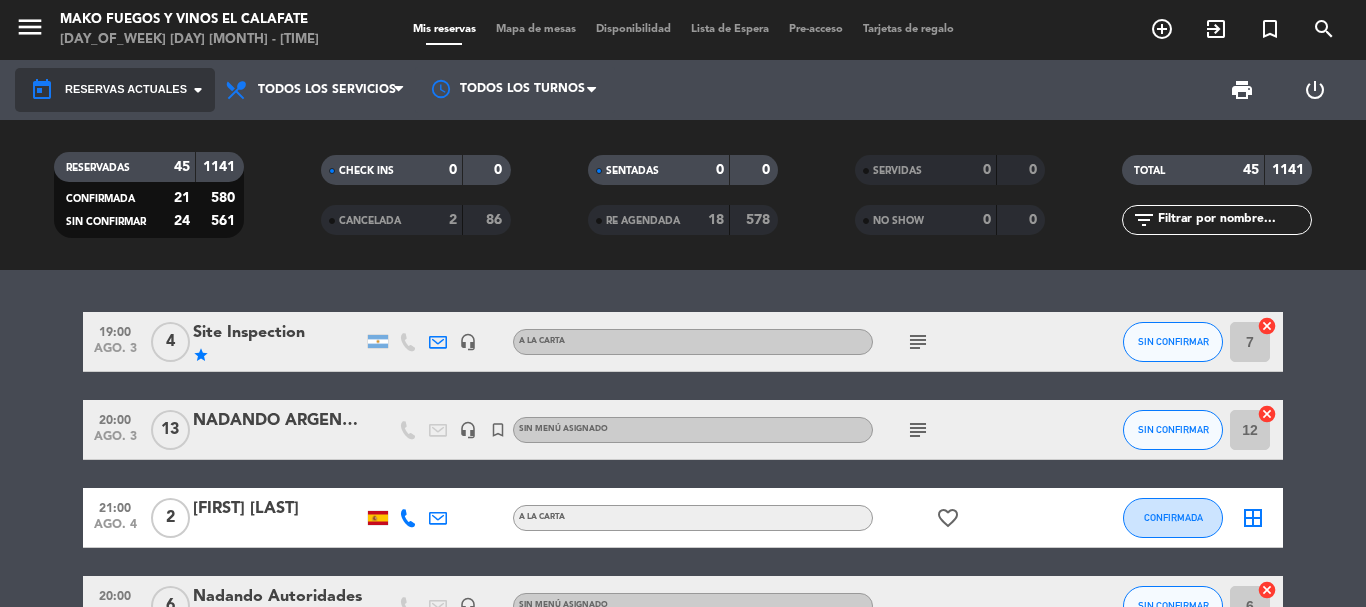 click 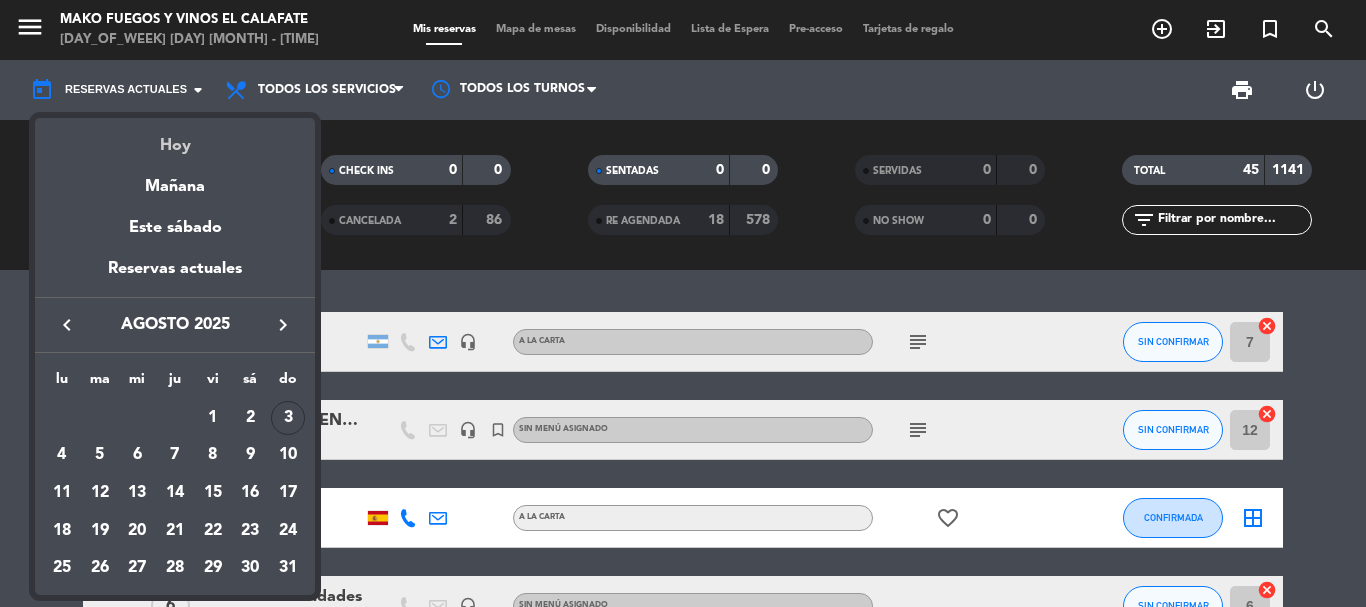 click on "Hoy" at bounding box center [175, 138] 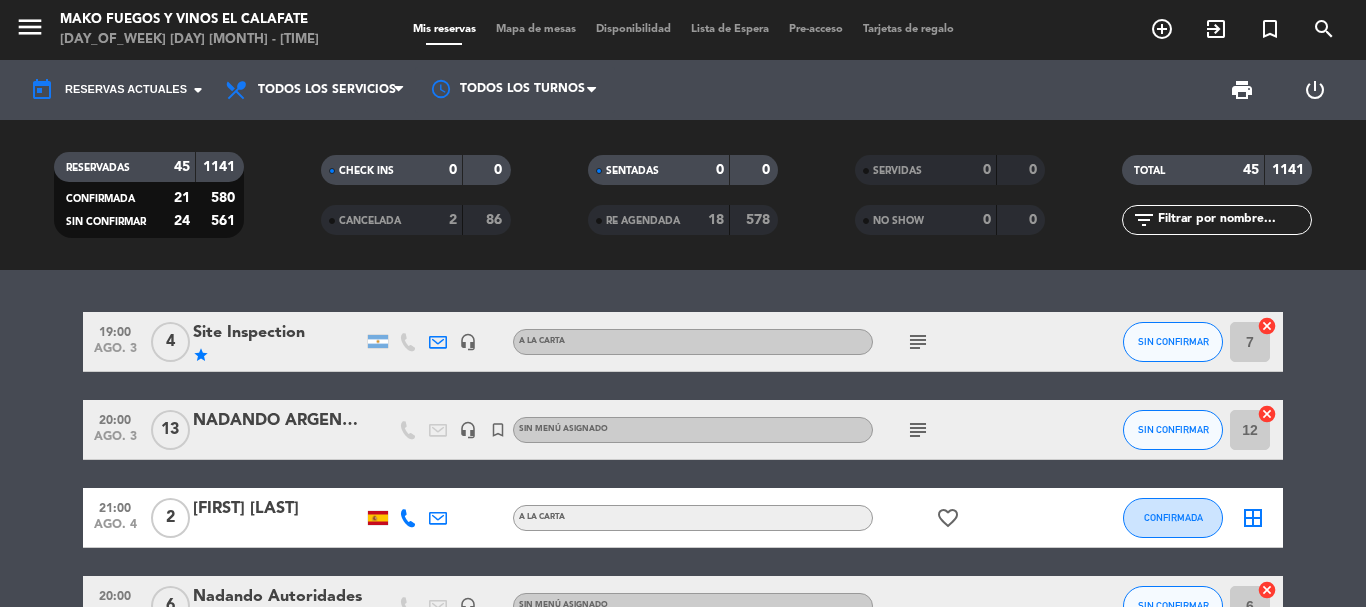 type on "dom. 3 ago." 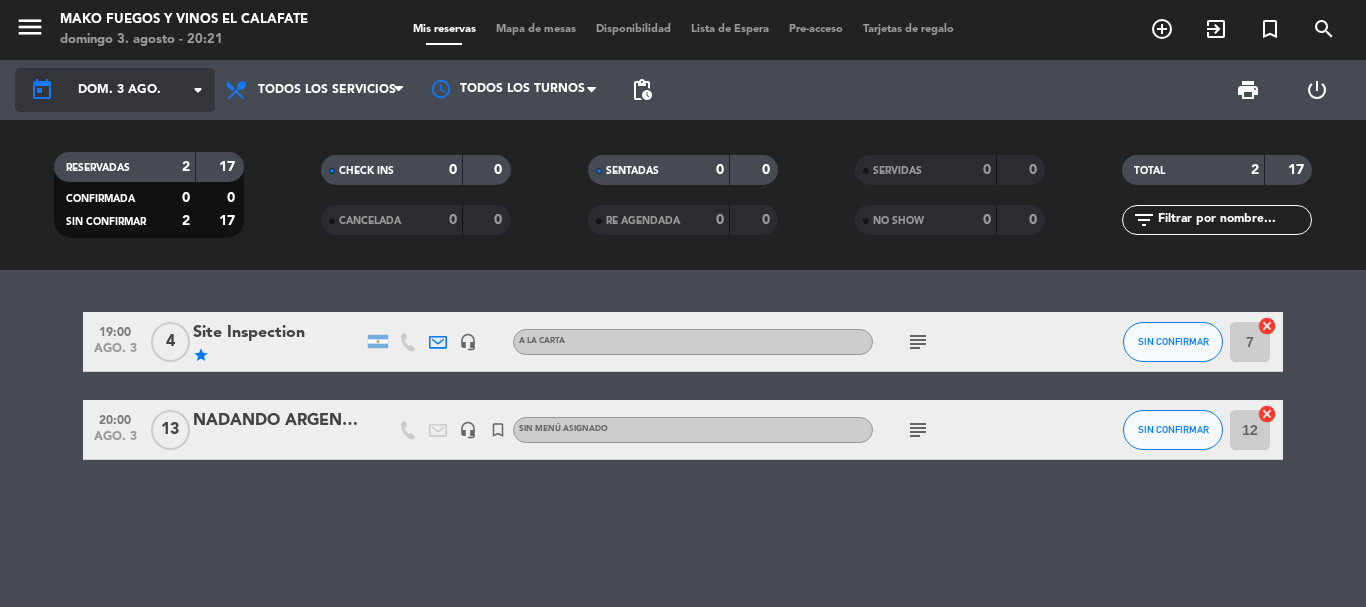 click on "dom. 3 ago." 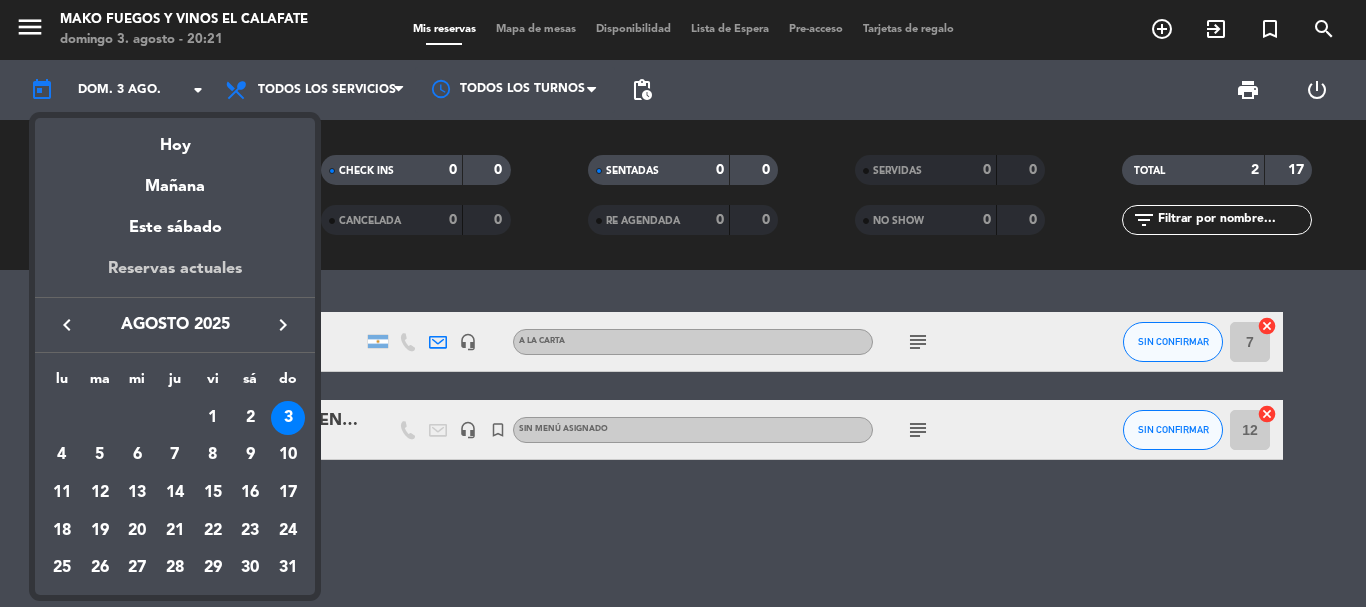 click on "Reservas actuales" at bounding box center [175, 276] 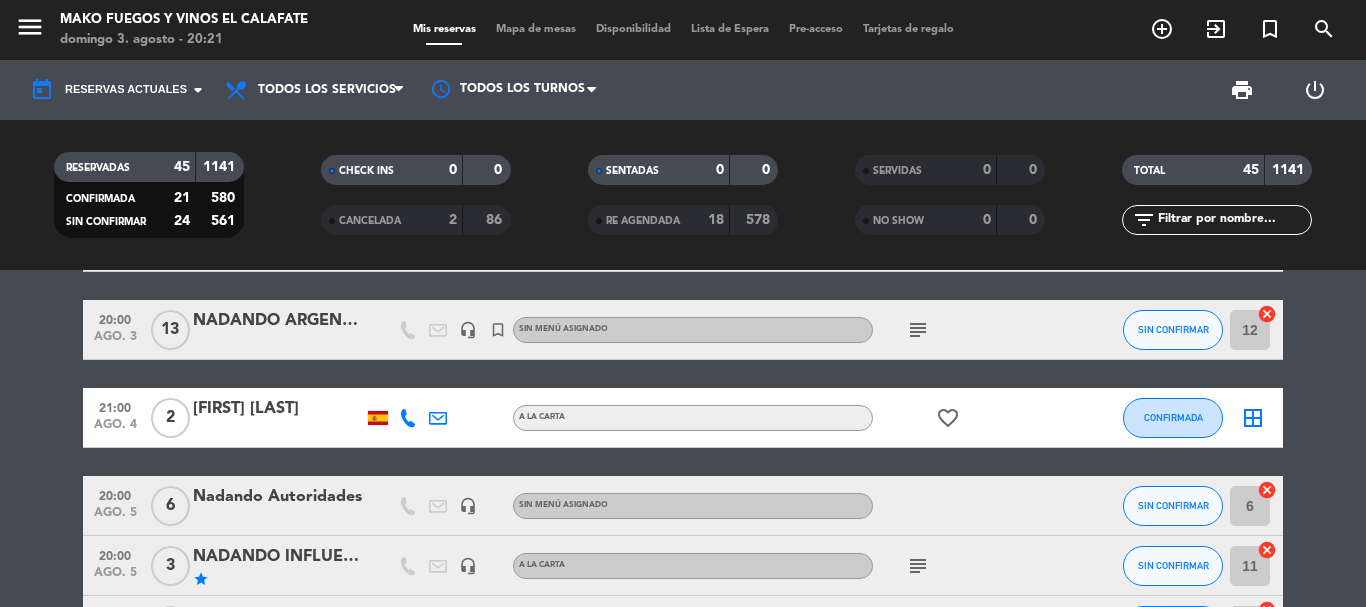 scroll, scrollTop: 200, scrollLeft: 0, axis: vertical 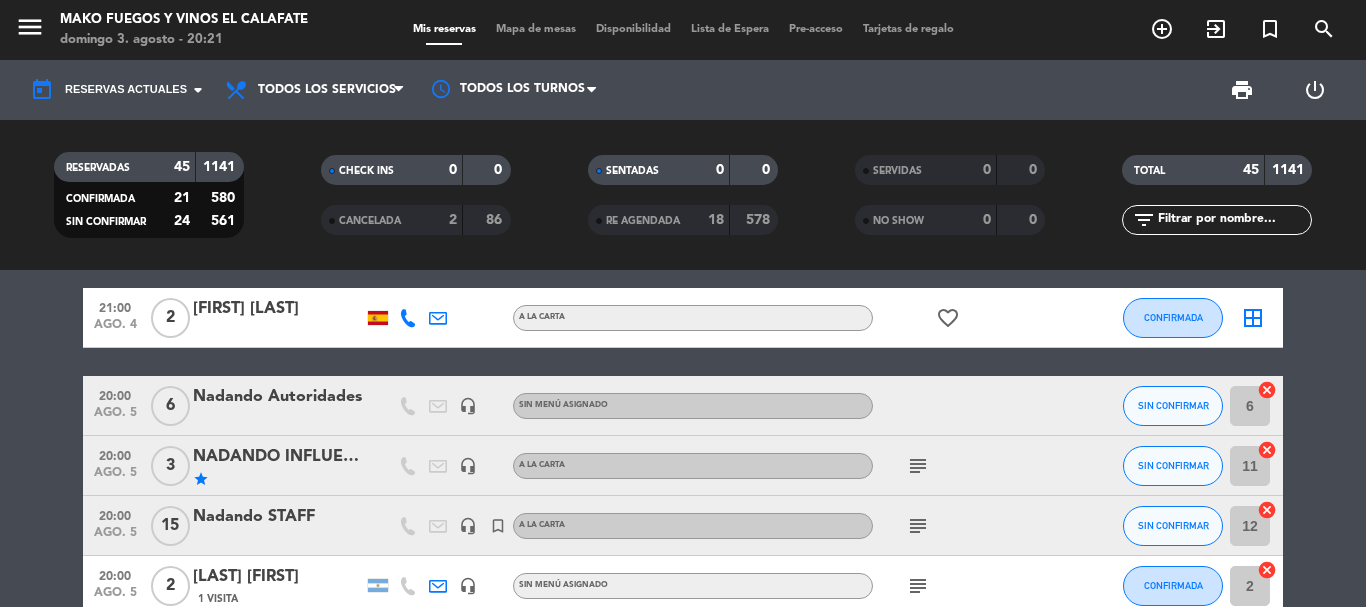 click on "subject" 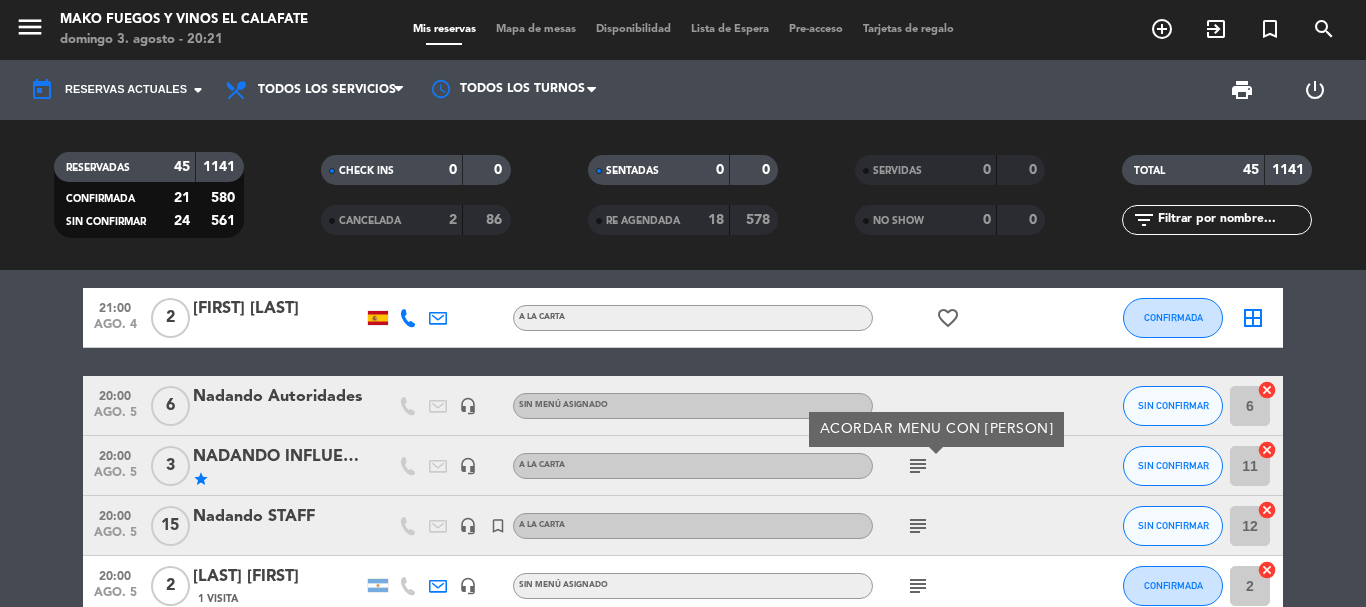 click on "subject" 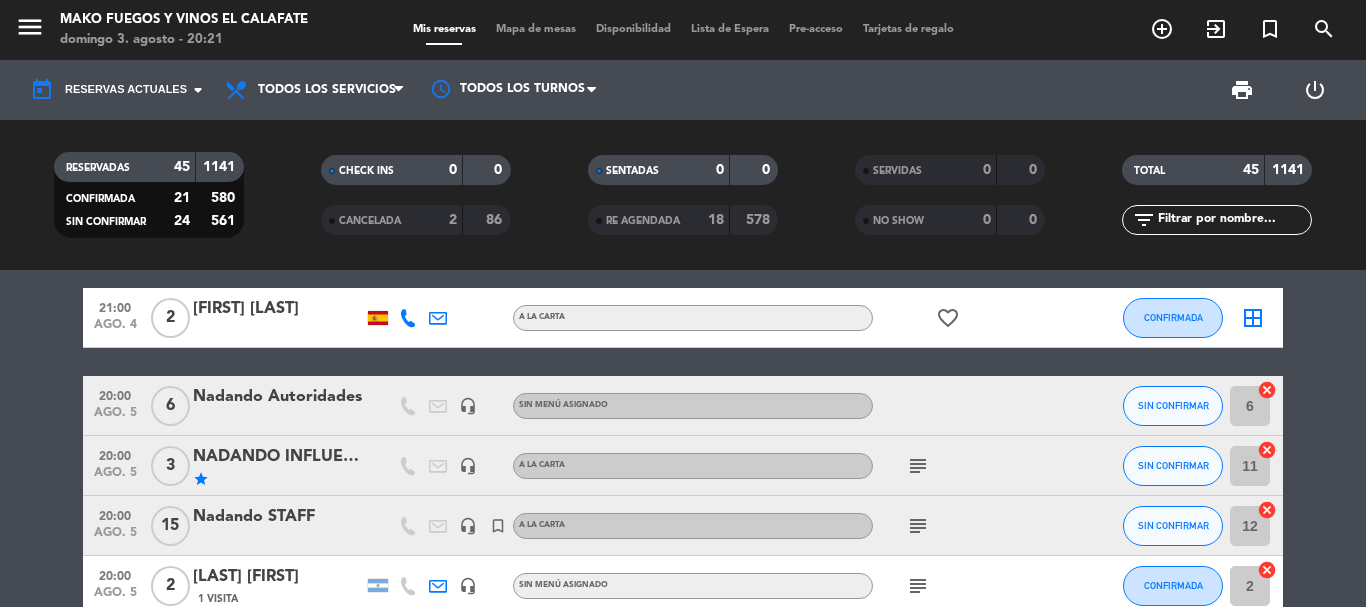 click on "subject" 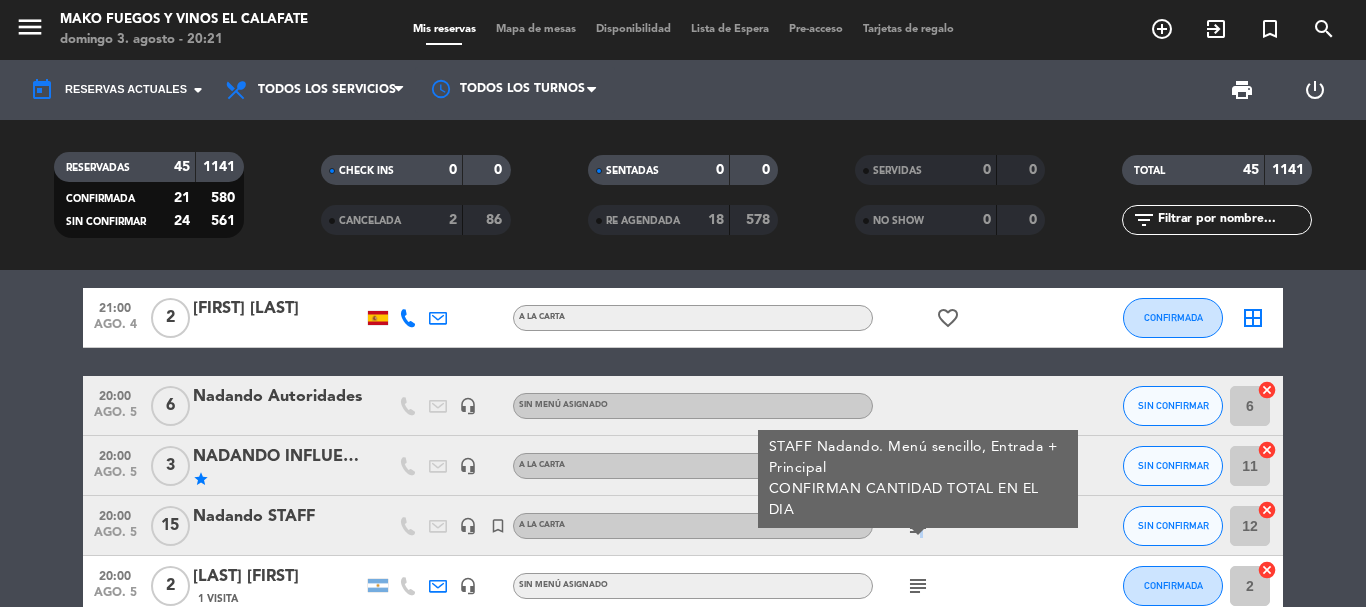 click on "subject STAFF Nadando. Menú sencillo, Entrada + Principal
CONFIRMAN CANTIDAD TOTAL EN EL DIA" 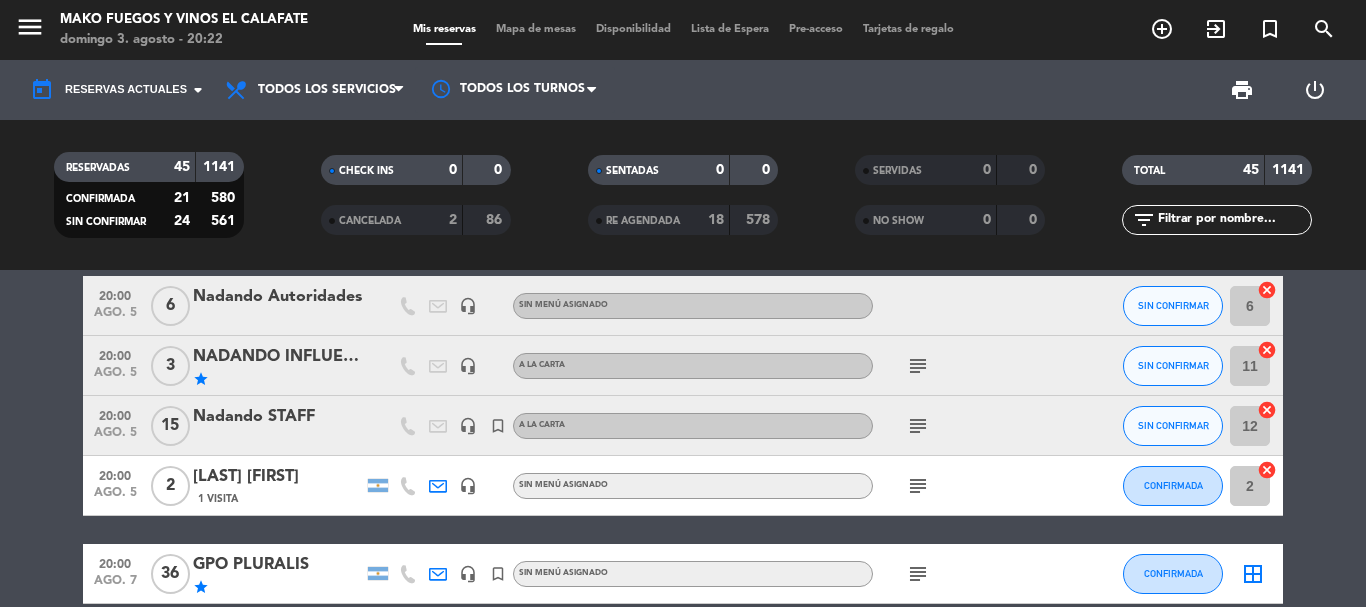 scroll, scrollTop: 400, scrollLeft: 0, axis: vertical 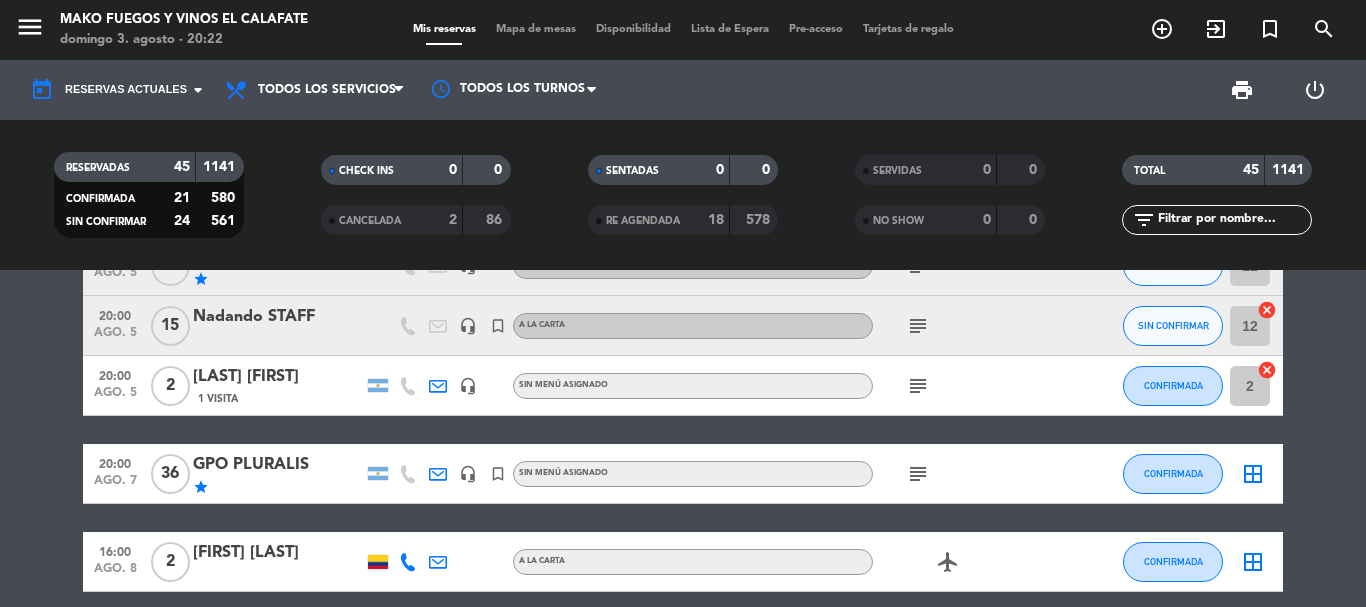 click on "subject" 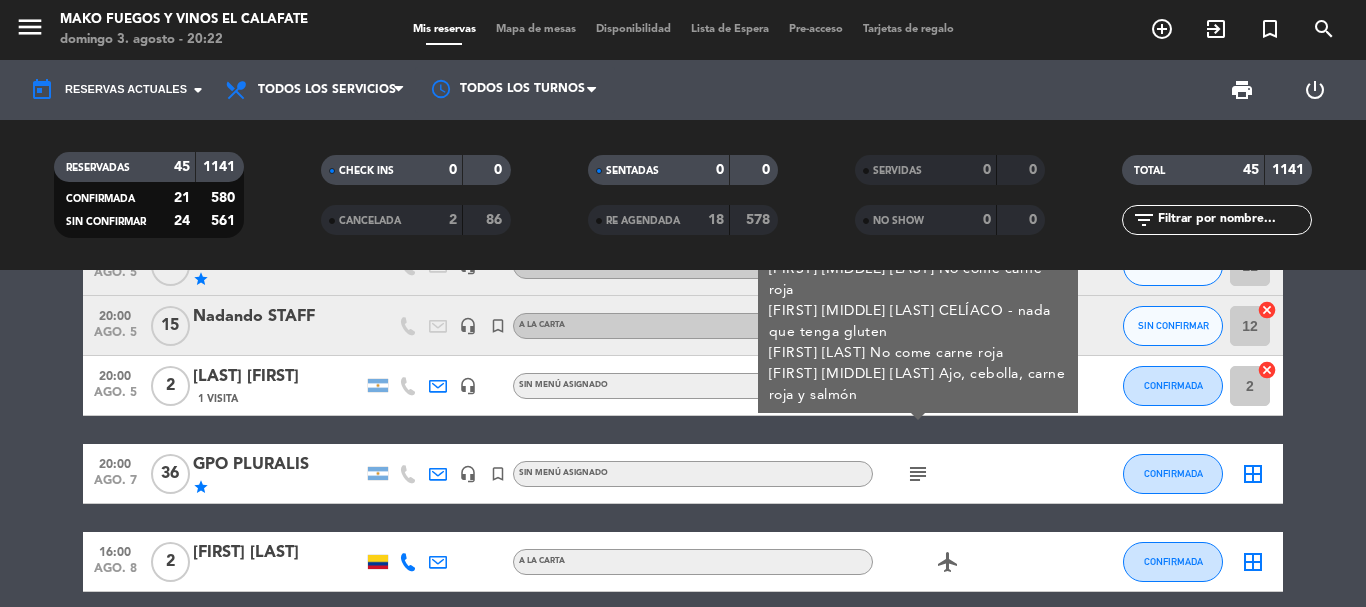 click on "[TIME]   [MONTH] [DAY]   4   Site Inspection   star   headset_mic   A LA CARTA  subject  SIN CONFIRMAR 7  cancel   [TIME]   [MONTH] [DAY]   13   NADANDO ARGENTINA   headset_mic   turned_in_not  Sin menú asignado  subject  SIN CONFIRMAR 12  cancel   [TIME]   [MONTH] [DAY]   2   [FIRST] [LAST]   A LA CARTA  favorite_border  CONFIRMADA  border_all   [TIME]   [MONTH] [DAY]   6   Nadando Autoridades   headset_mic  Sin menú asignado SIN CONFIRMAR 6  cancel   [TIME]   [MONTH] [DAY]   3   NADANDO INFLUENCERS   star   headset_mic   A LA CARTA  subject  SIN CONFIRMAR 11  cancel   [TIME]   [MONTH] [DAY]   15   Nadando STAFF   headset_mic   turned_in_not   A LA CARTA  subject  SIN CONFIRMAR 12  cancel   [TIME]   [MONTH] [DAY]   2   [LAST] [FIRST]   1 Visita   headset_mic  Sin menú asignado  subject  CONFIRMADA 2  cancel   [TIME]   [MONTH] [DAY]   36   GPO PLURALIS   star   headset_mic   turned_in_not  Sin menú asignado  subject  MENU 1 - MARIDAJE SOPHENIA RESERVA (1 TC Pluralis SIN VINO)
RESTRICCIONES:
[FIRST] [LAST]        Pimienta CONFIRMADA  16:00  1" 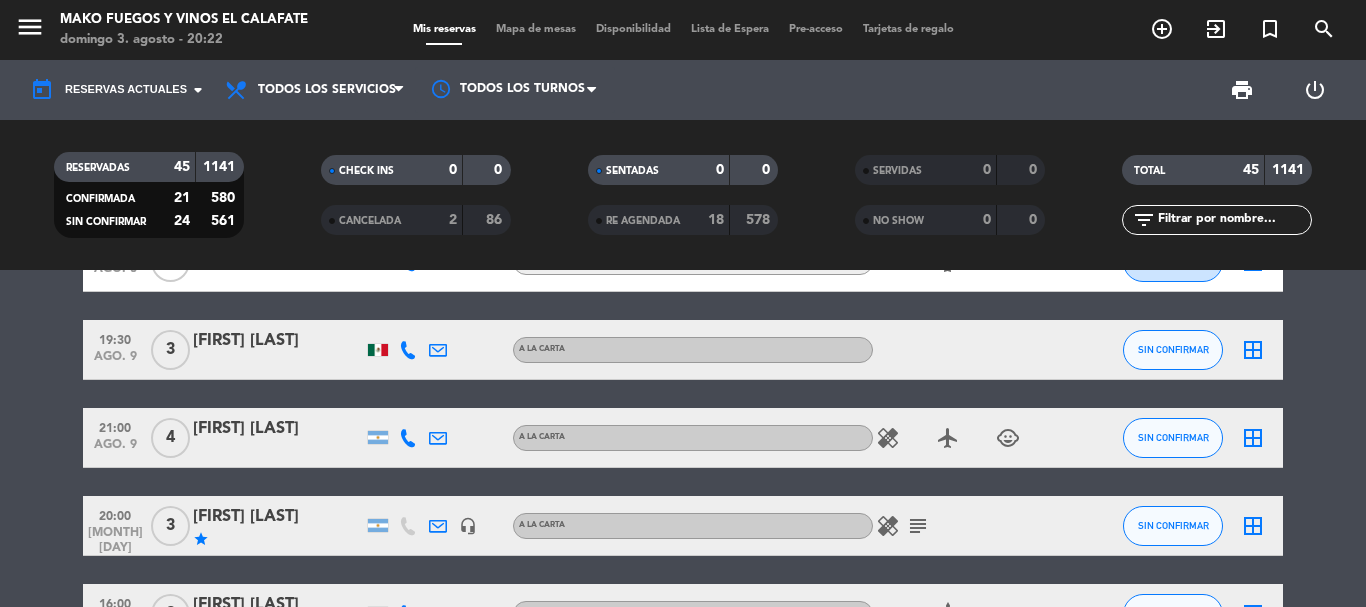 scroll, scrollTop: 600, scrollLeft: 0, axis: vertical 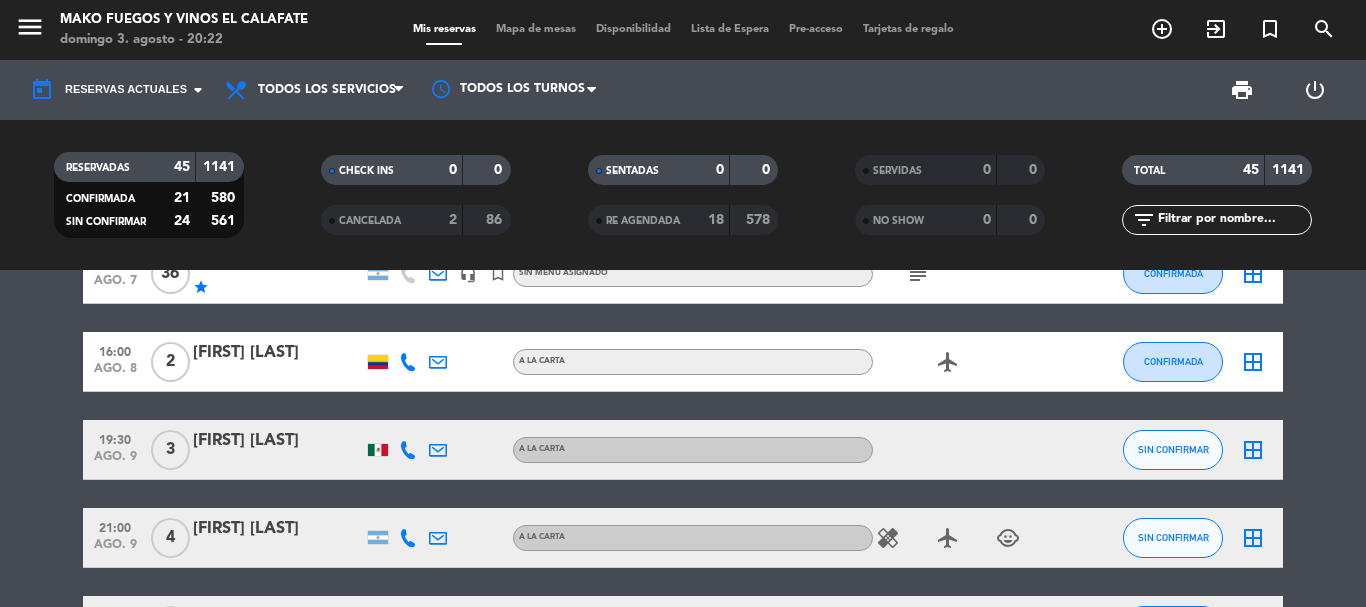 click on "healing" 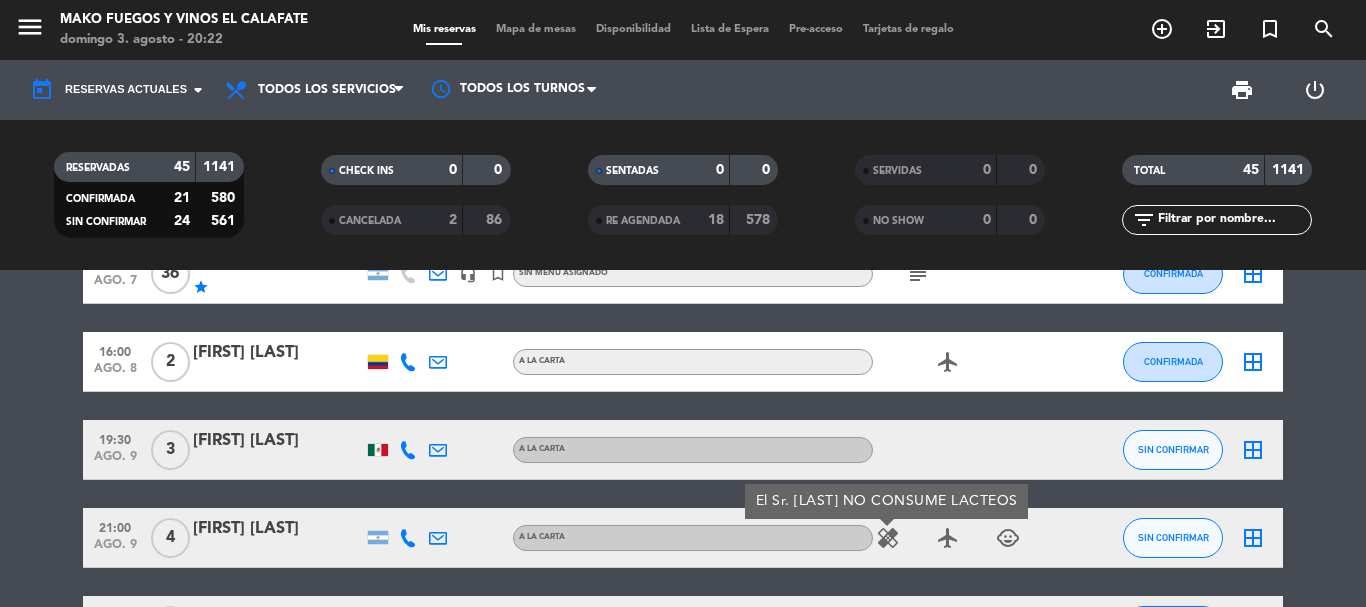 click on "healing" 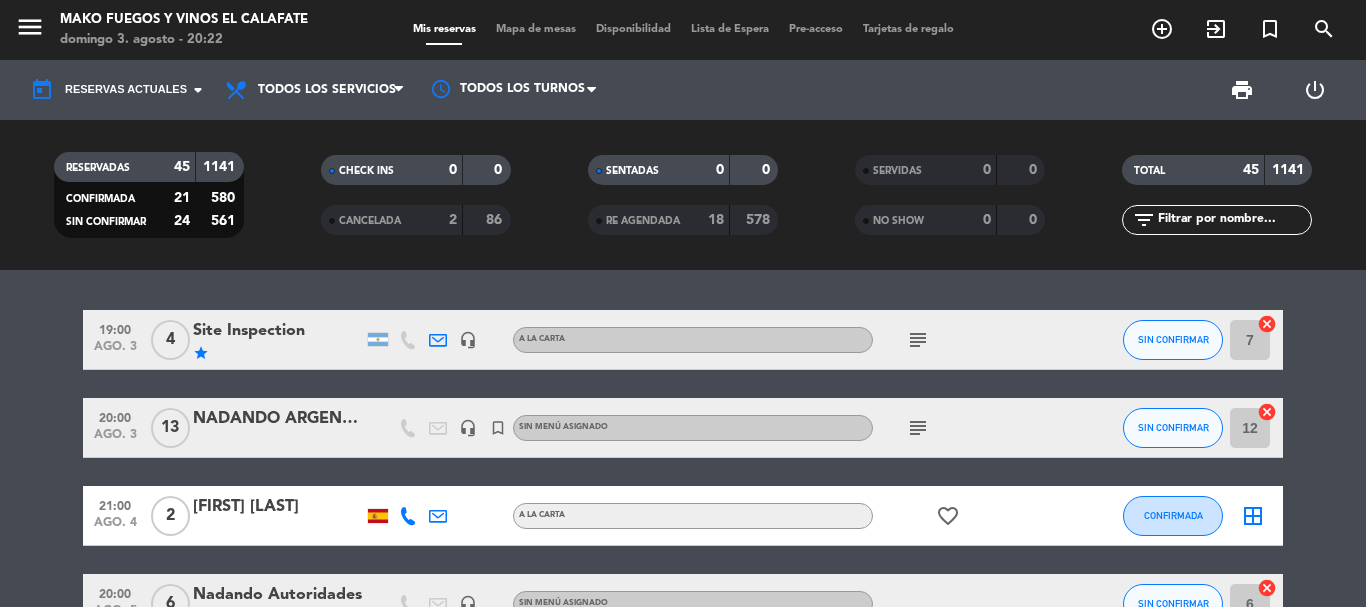 scroll, scrollTop: 0, scrollLeft: 0, axis: both 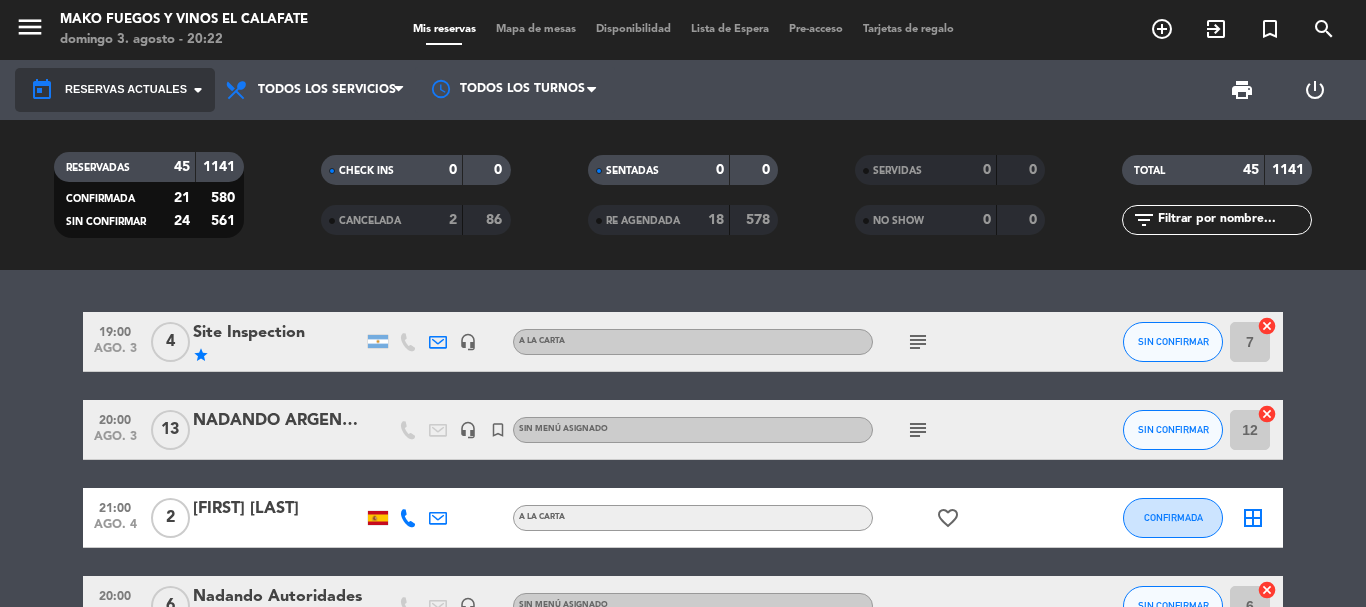 click on "Reservas actuales" 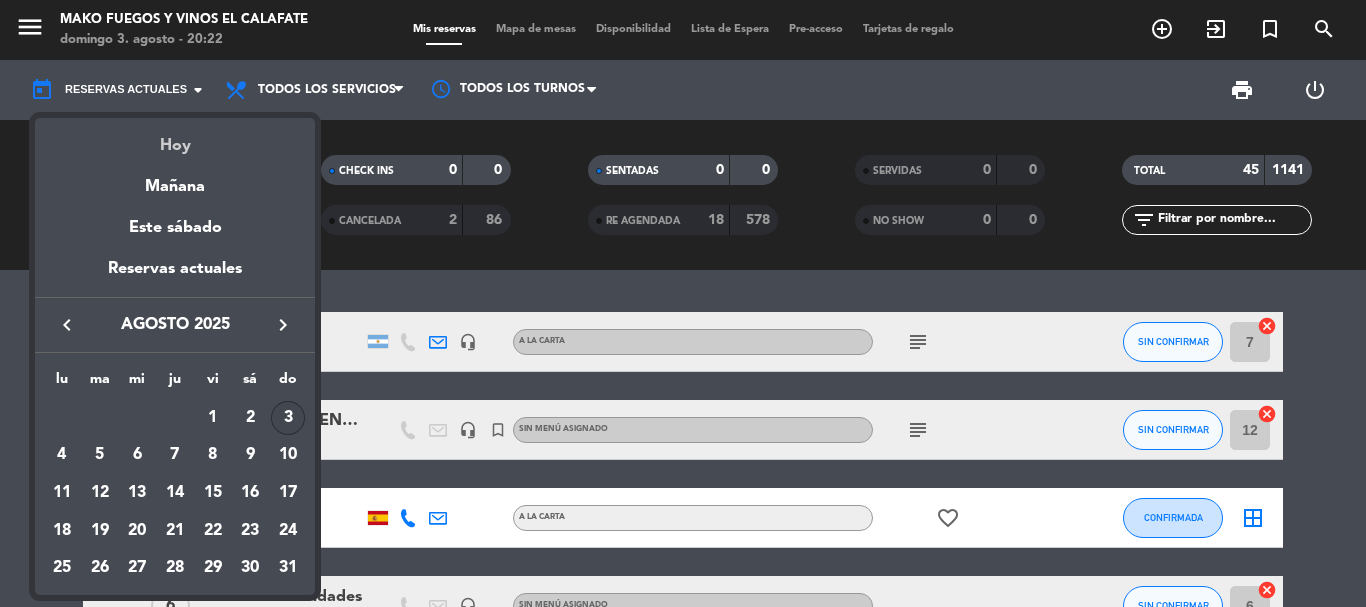 click on "Hoy" at bounding box center (175, 138) 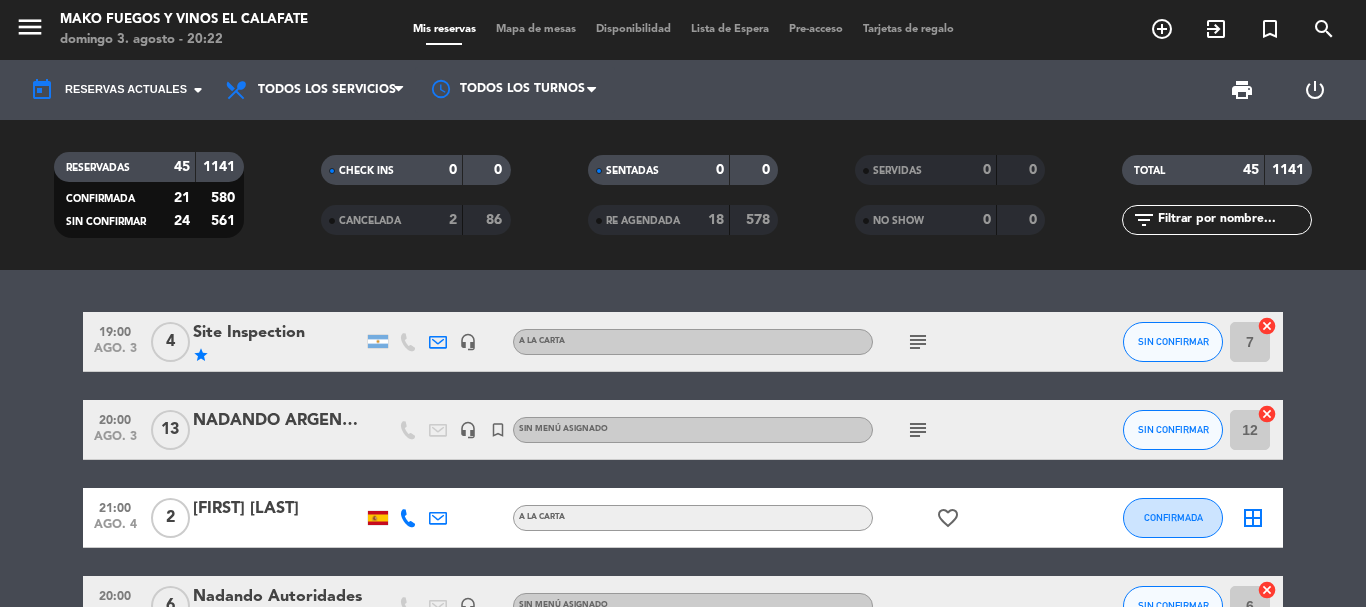 type on "dom. 3 ago." 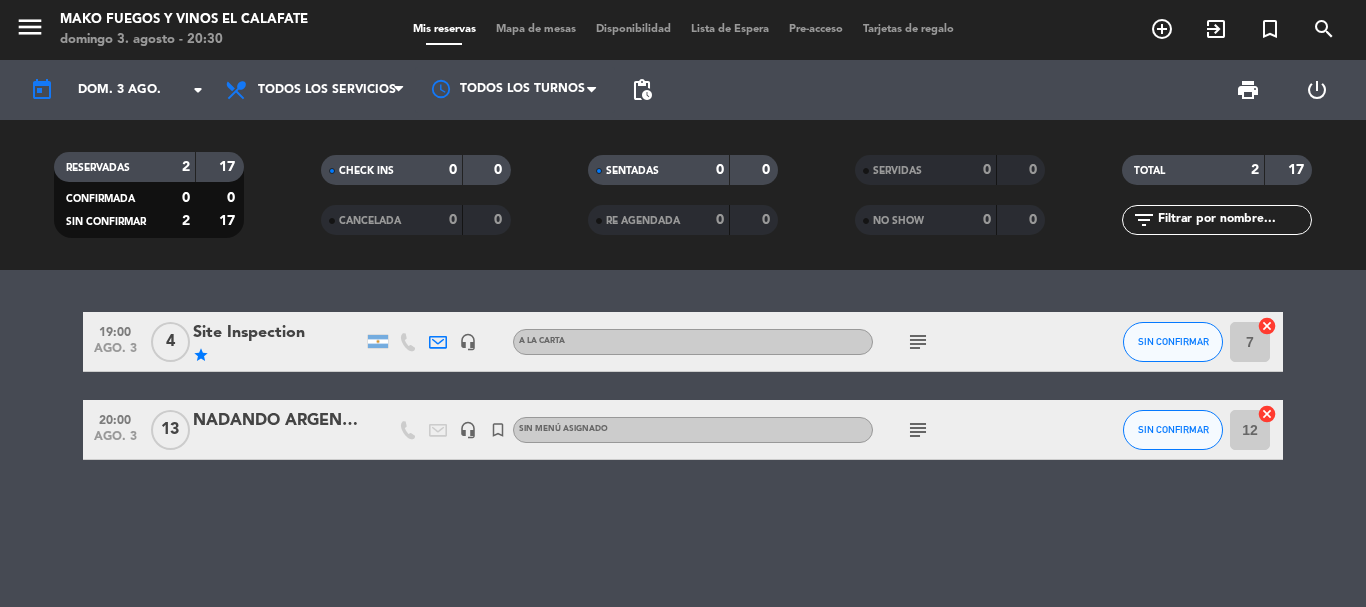 click on "close  × Mako Fuegos y Vinos El Calafate ×  chrome_reader_mode   Listado de Reservas   account_box   Clientes   account_balance_wallet   Transacciones   calendar_month   Calendario   assessment   ANÁLISIS SEMANALES   settings_applications   Configuración   Suscripción   Días abiertos   Días de Operación   Disponibilidad pública   Menus   Gestión de usuarios   Agente de IA   Nuevo   Configuraciones avanzadas  English Español Português Español English Español Português  CERRAR SESIÓN  menu  Mako Fuegos y Vinos El Calafate   [DAY_OF_WEEK] [DAY] [MONTH] - [TIME]   Mis reservas   Mapa de mesas   Disponibilidad   Lista de Espera   Pre-acceso   Tarjetas de regalo  add_circle_outline exit_to_app turned_in_not search today    [DAY_OF_WEEK] [DAY] [MONTH] arrow_drop_down  Todos los servicios  Almuerzo  Cena  Todos los servicios  Todos los servicios  Almuerzo  Cena Todos los turnos pending_actions print  power_settings_new   RESERVADAS   2   17   CONFIRMADA   0   0   SIN CONFIRMAR   2   17   CHECK INS   0   0   CANCELADA  7" at bounding box center (683, 303) 